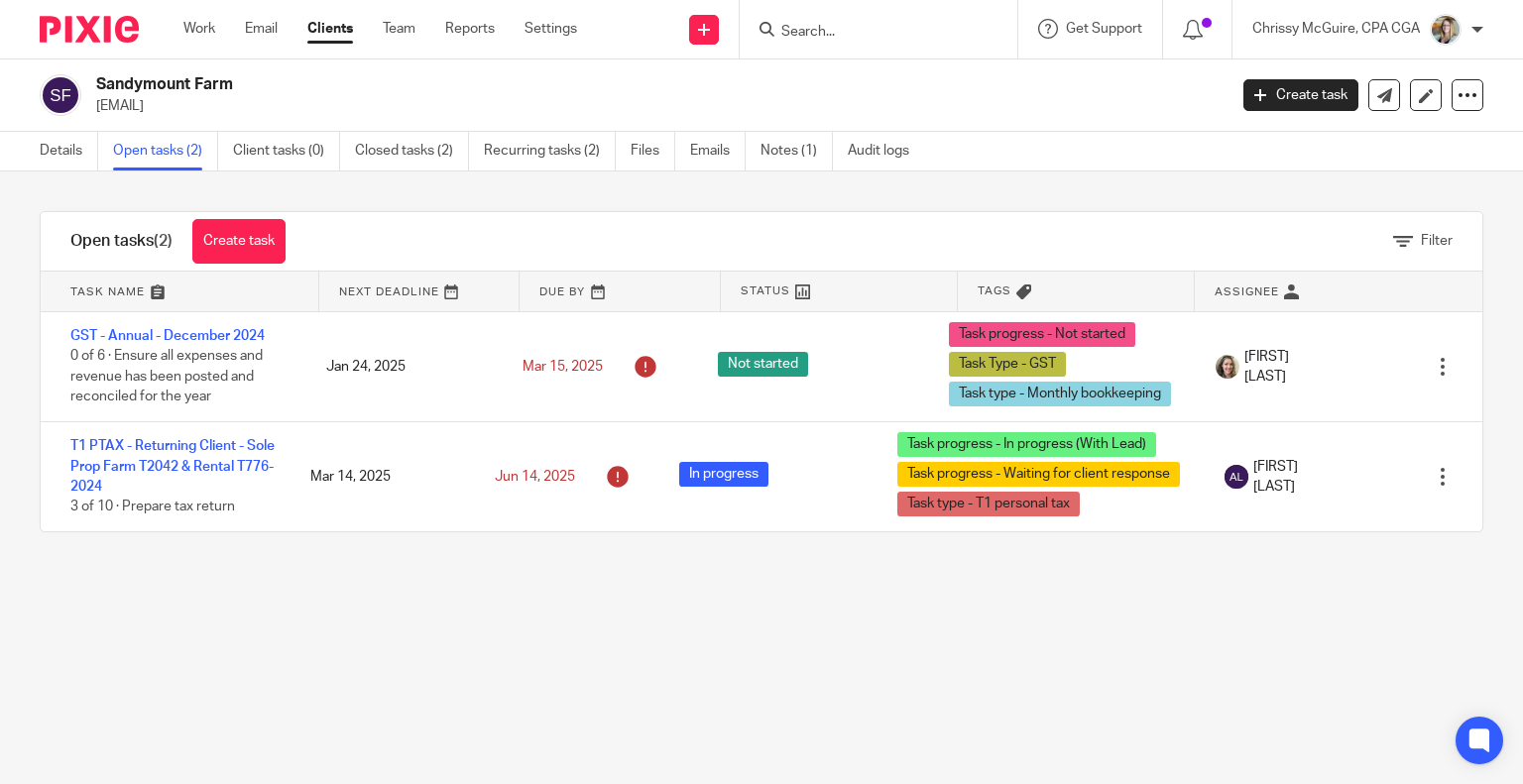 scroll, scrollTop: 0, scrollLeft: 0, axis: both 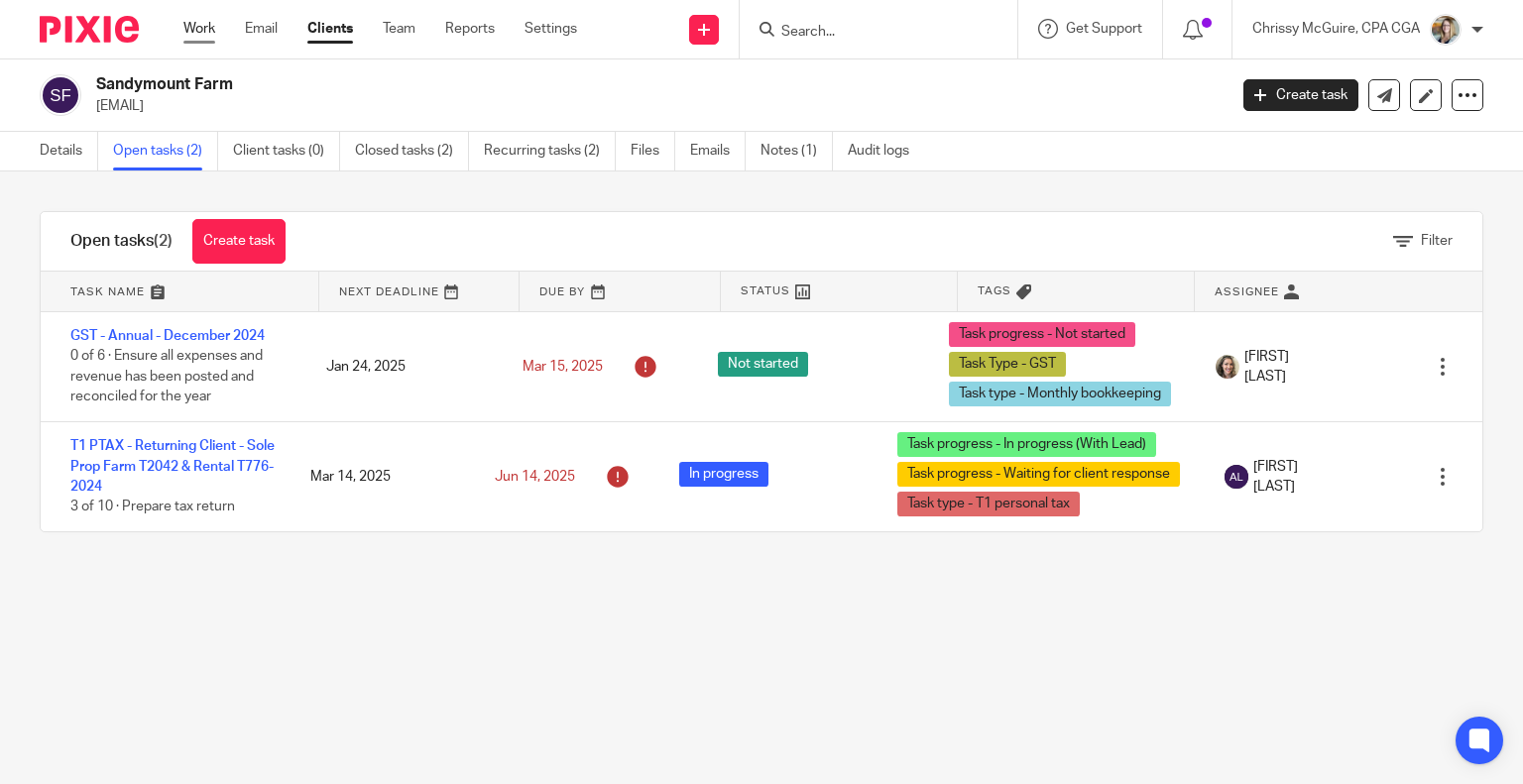 click on "Work" at bounding box center (199, 29) 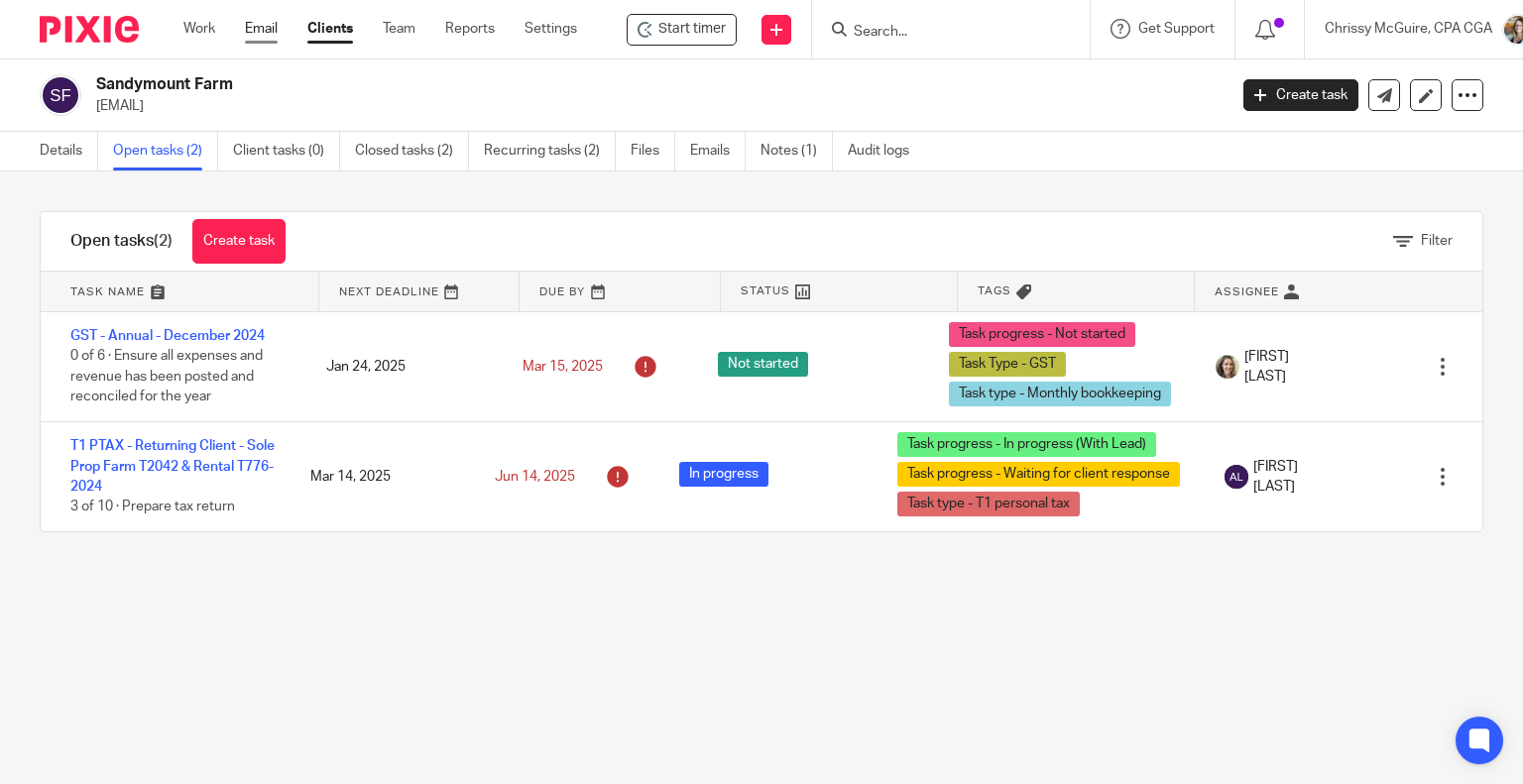 click on "Email" at bounding box center [261, 29] 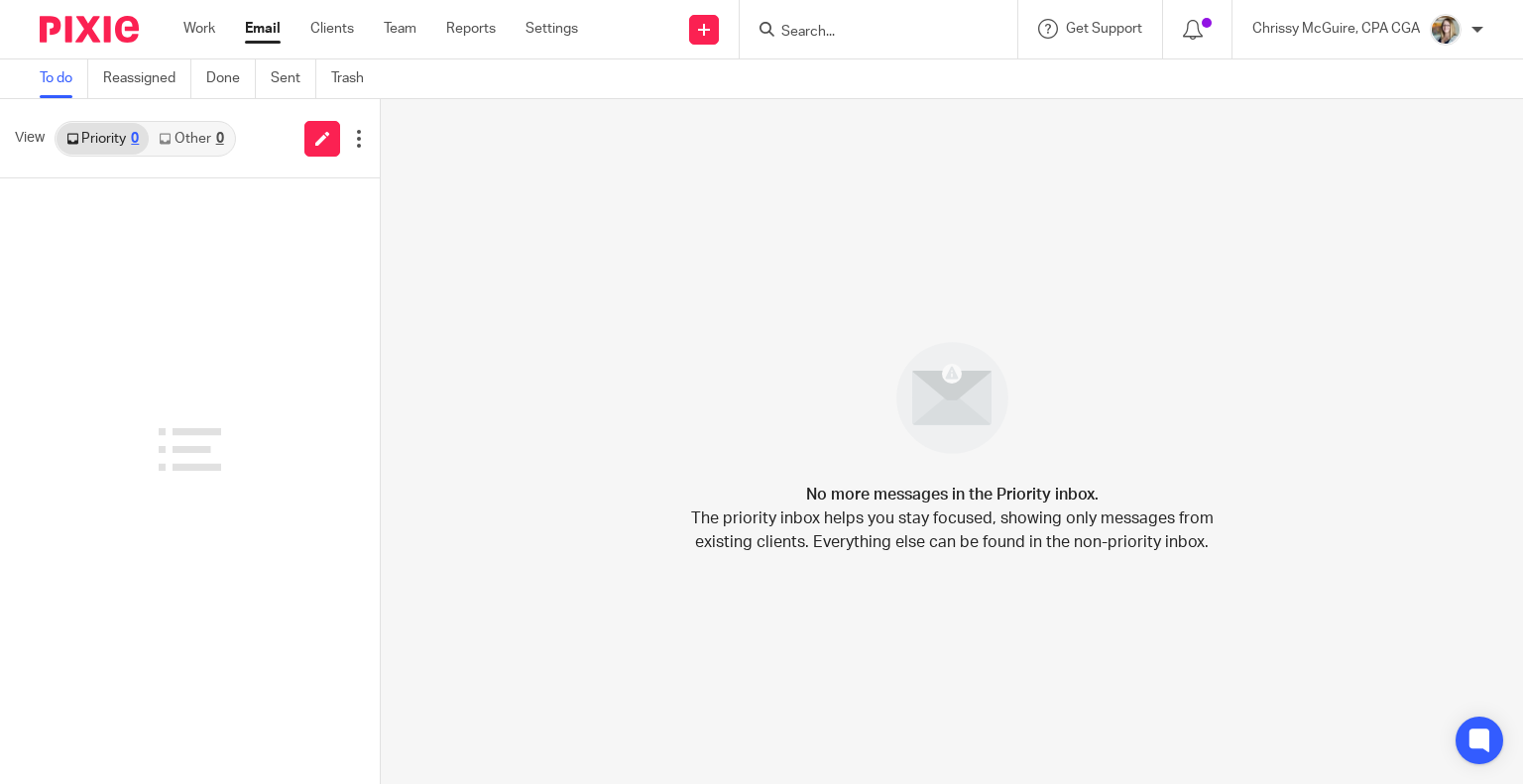 scroll, scrollTop: 0, scrollLeft: 0, axis: both 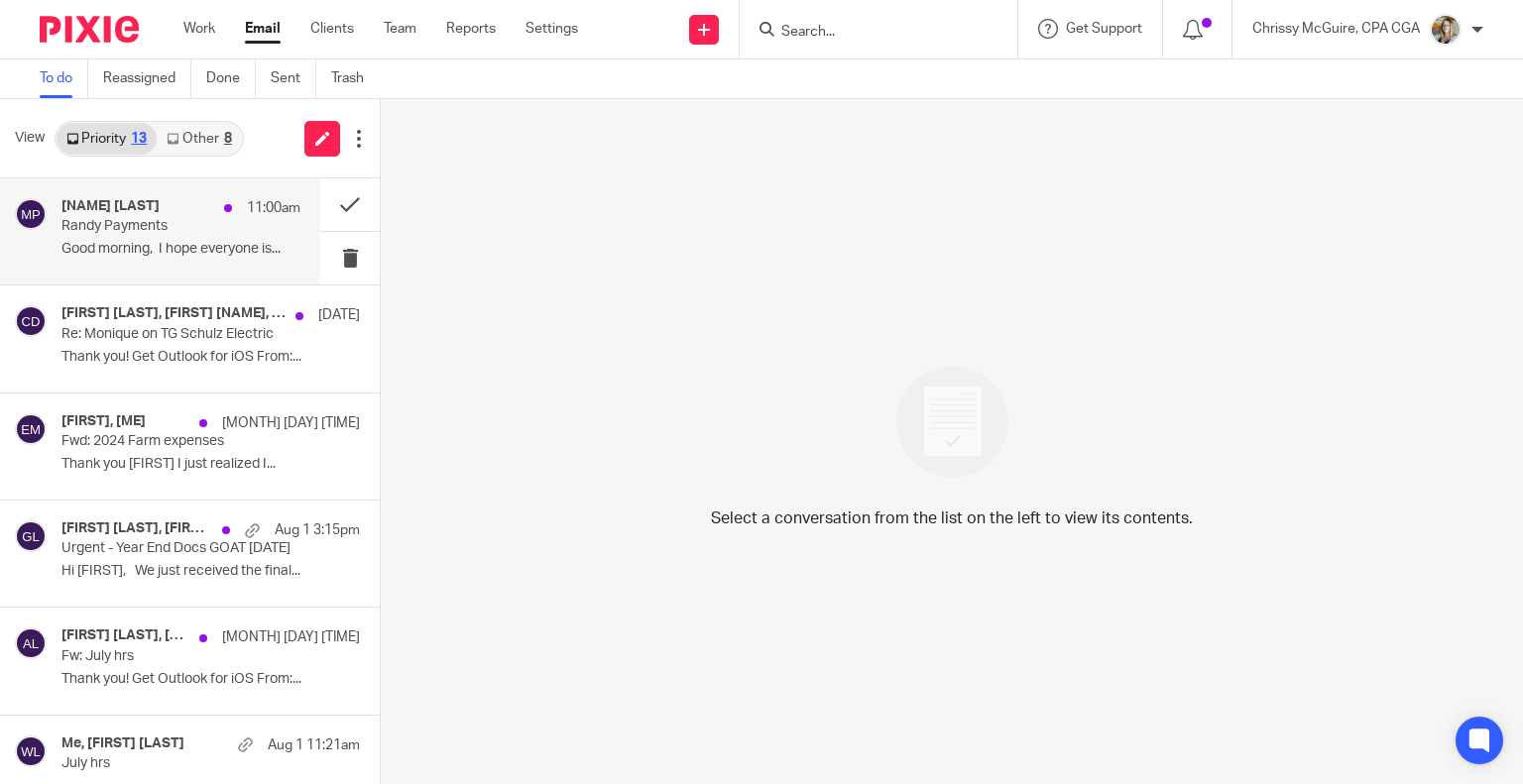 click on "Randy Payments" at bounding box center (157, 226) 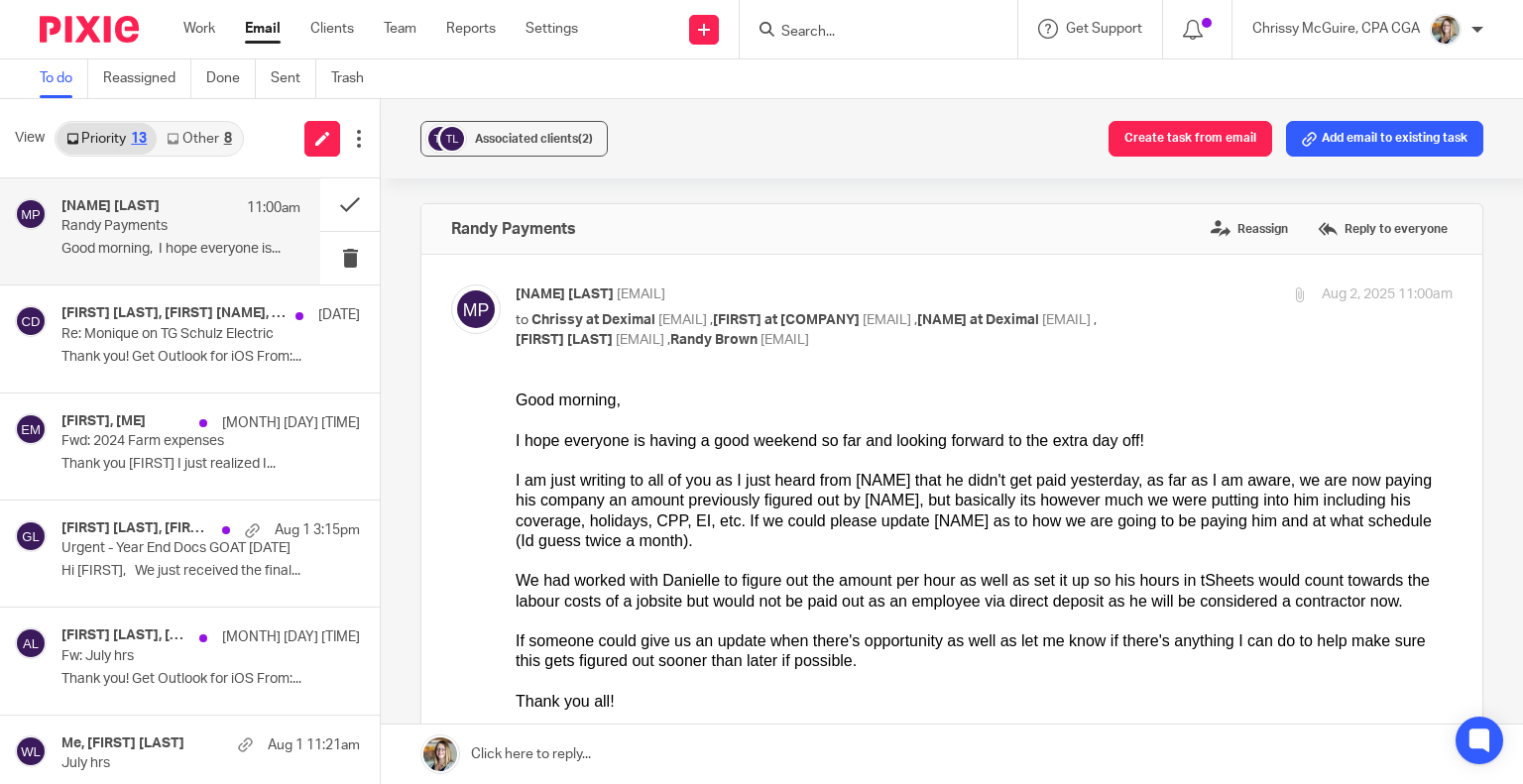 scroll, scrollTop: 0, scrollLeft: 0, axis: both 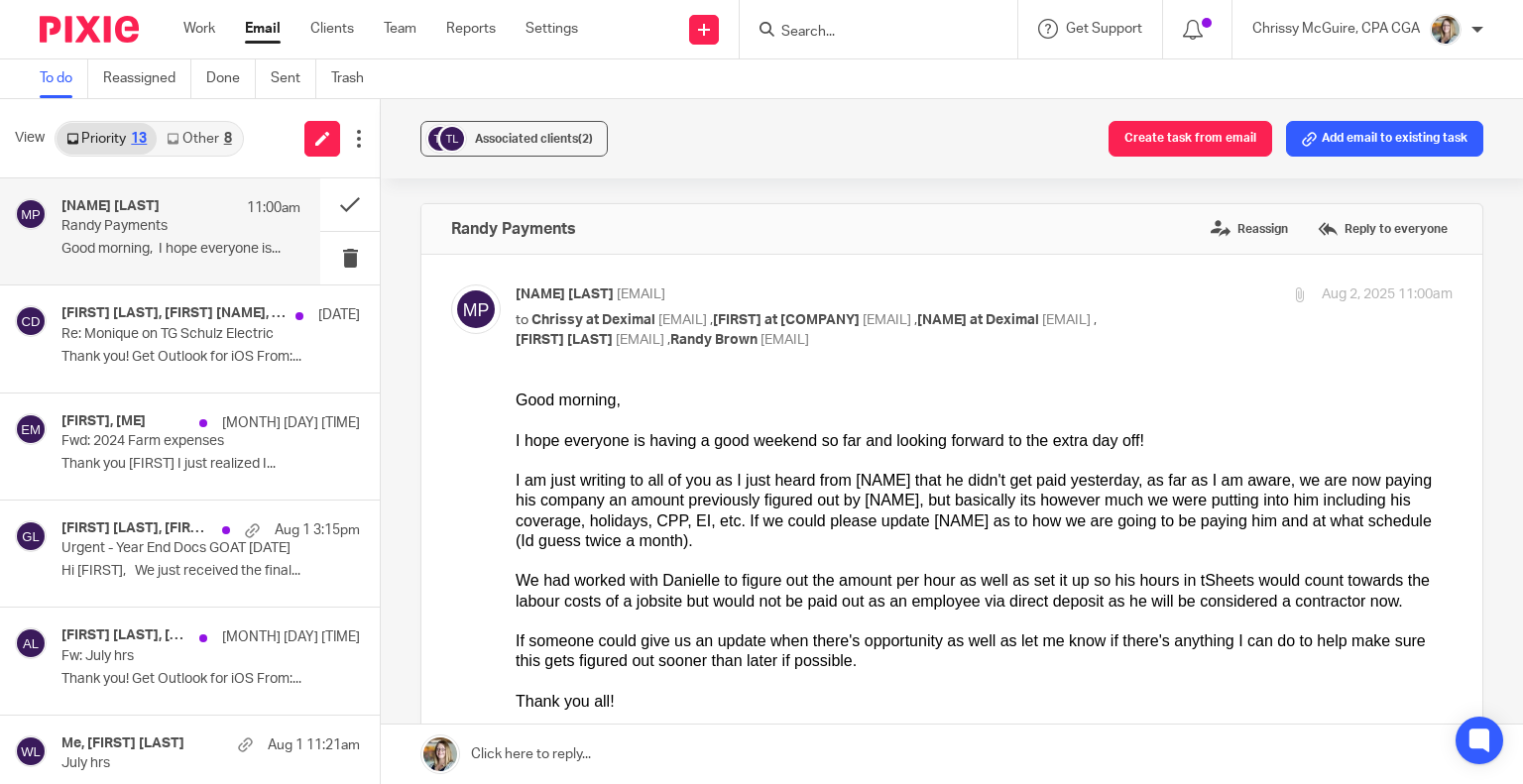 click on "[FIRST] [LAST]" at bounding box center (110, 206) 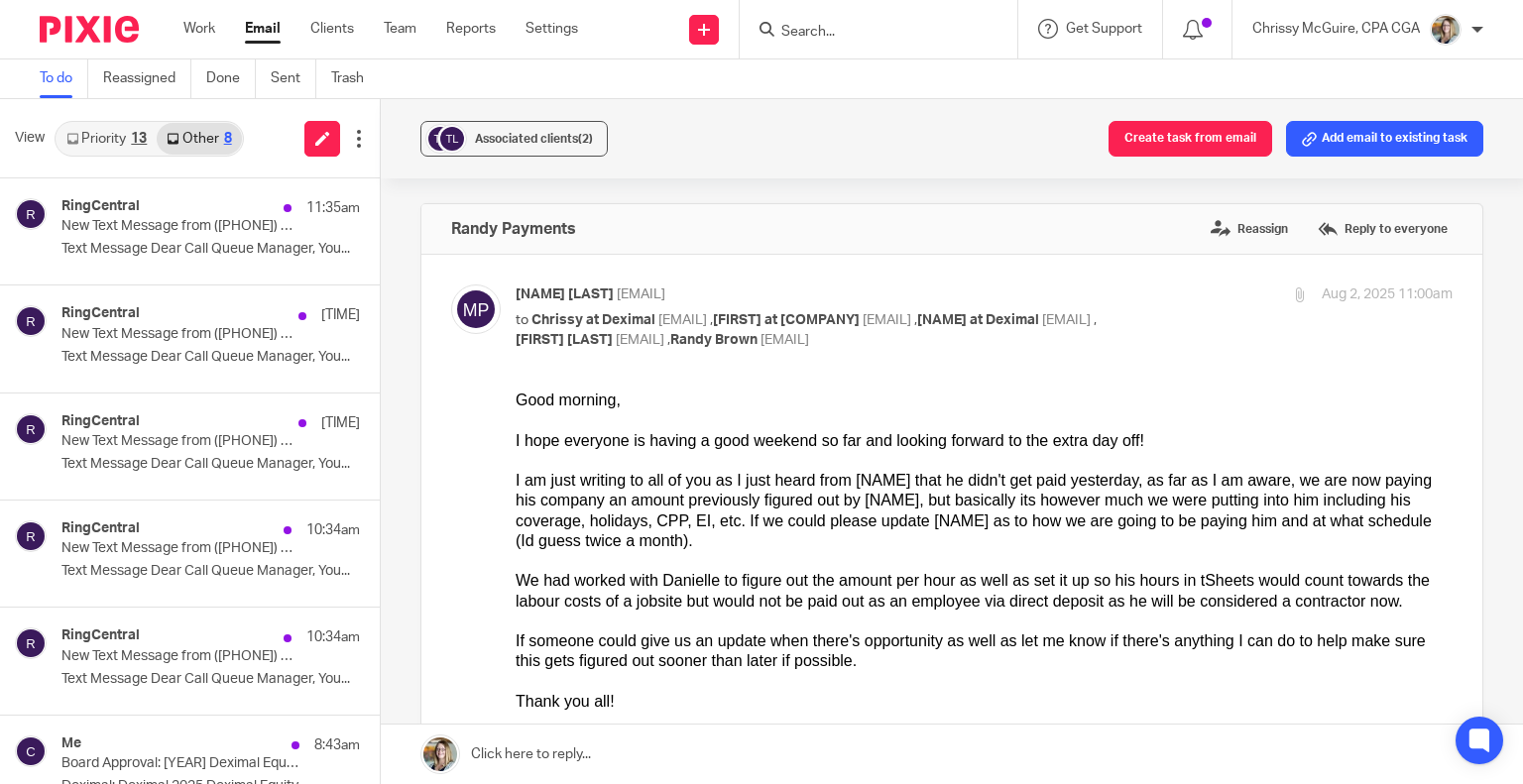click on "Priority
13" at bounding box center (106, 139) 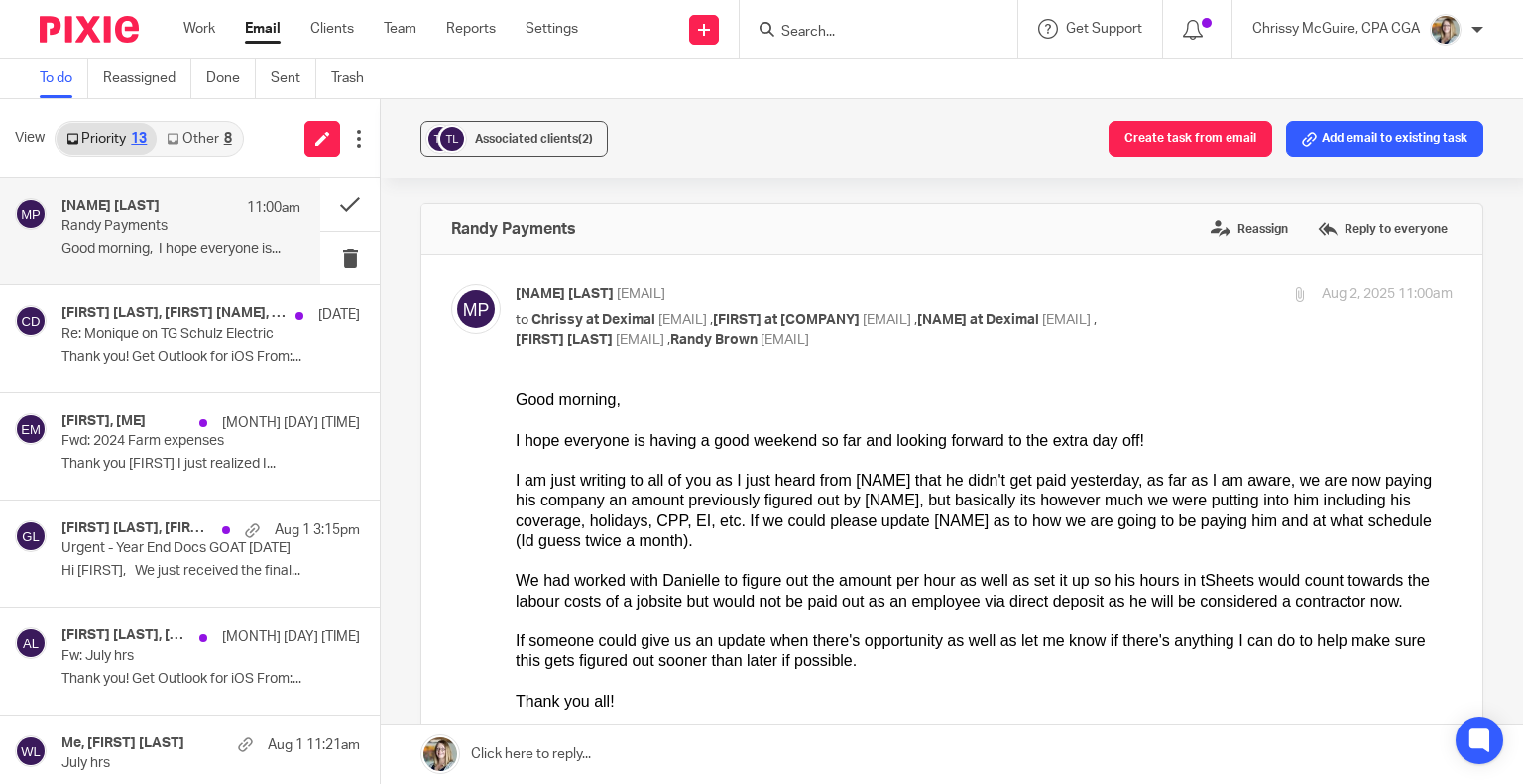 click on "Matthew Patenaude
11:00am" at bounding box center (180, 208) 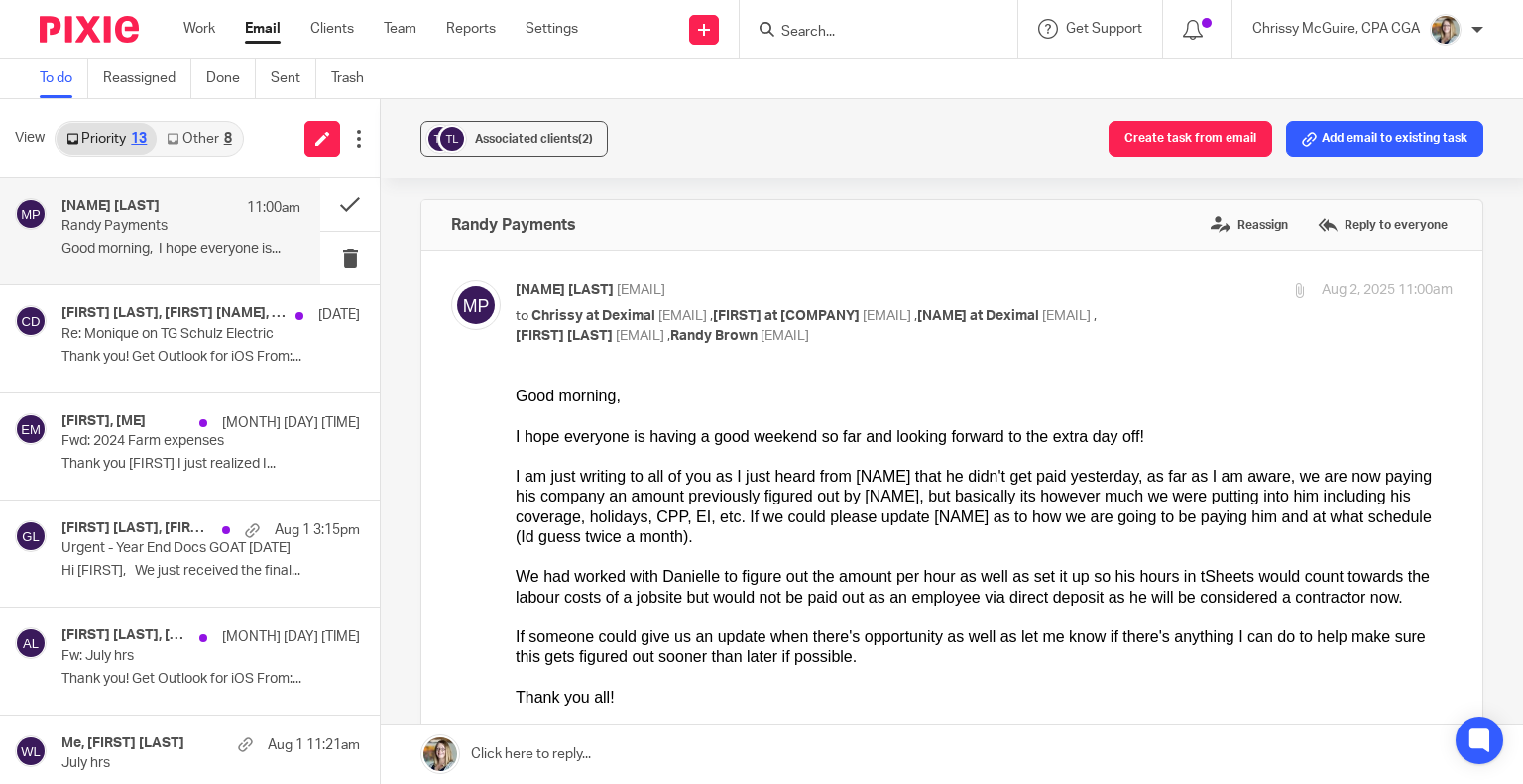 scroll, scrollTop: 0, scrollLeft: 0, axis: both 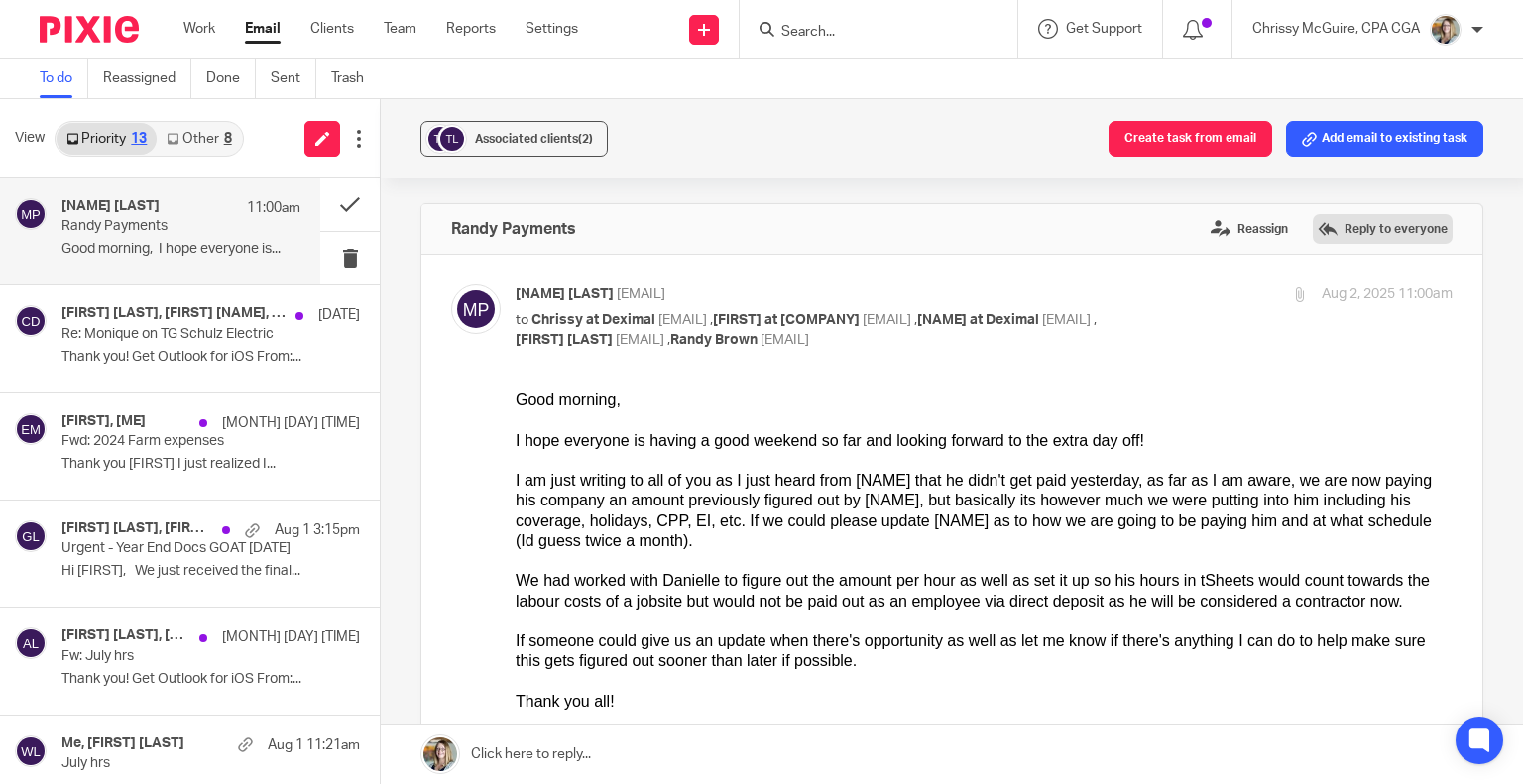 click on "Reply to everyone" at bounding box center [1382, 229] 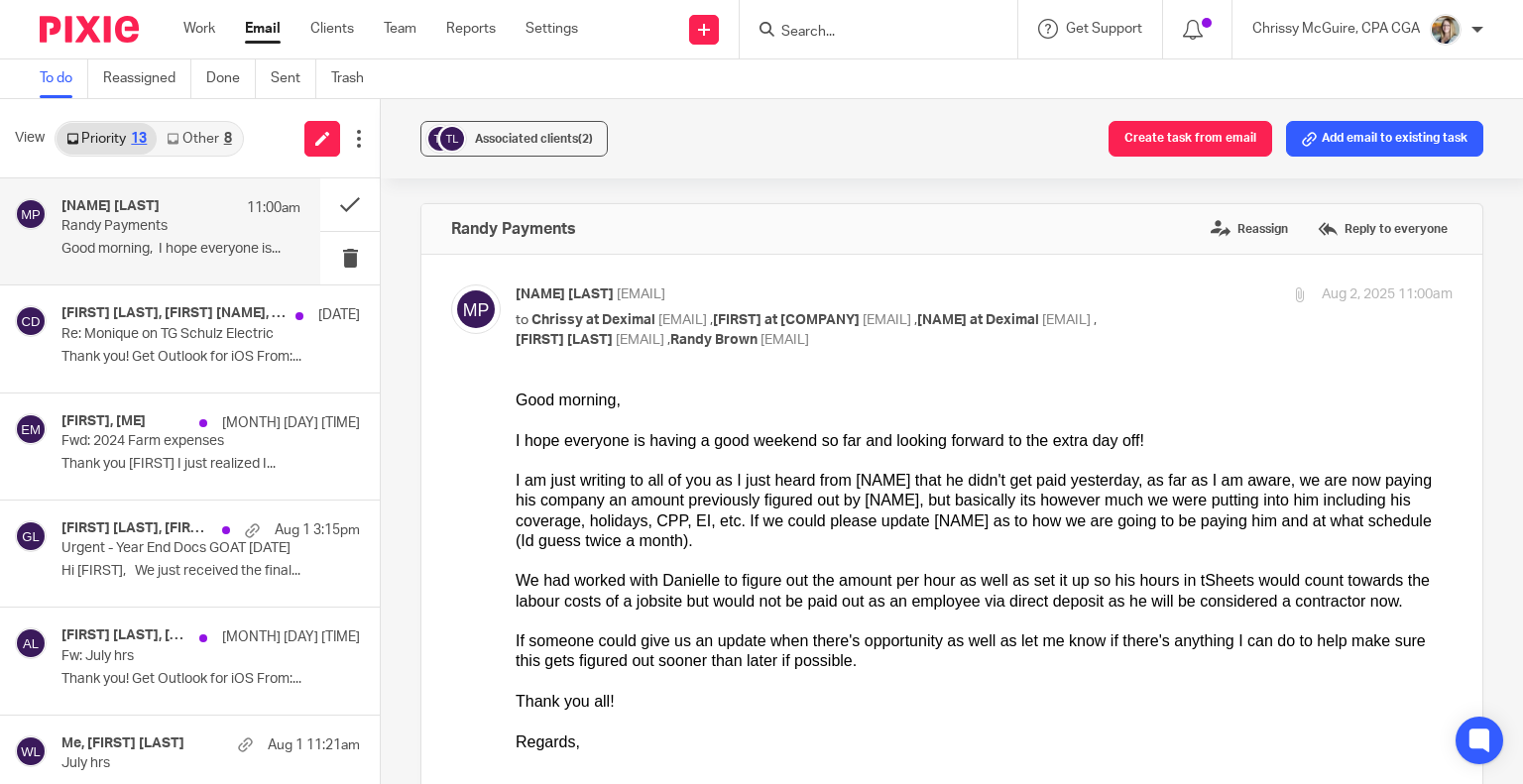 scroll, scrollTop: 0, scrollLeft: 0, axis: both 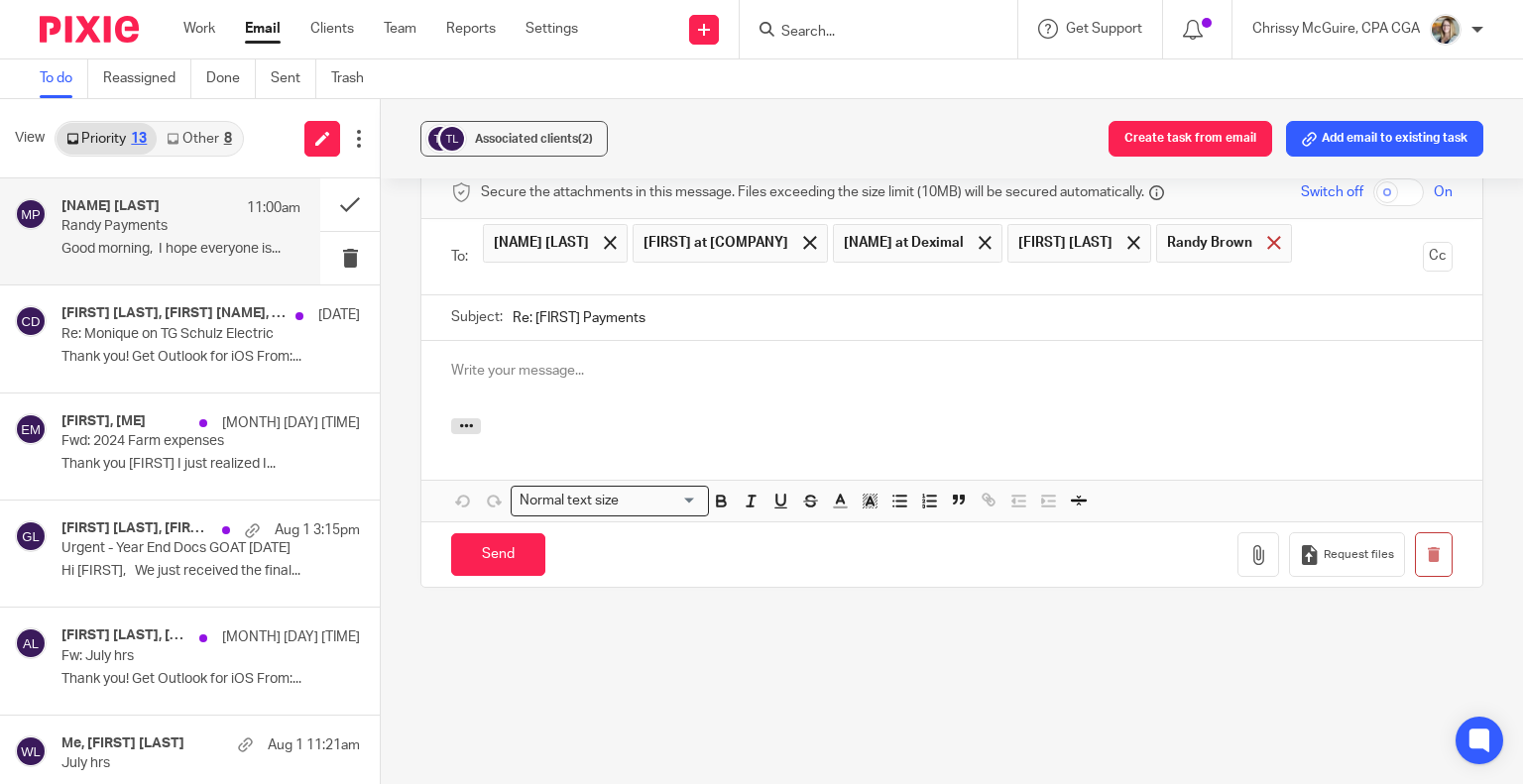 click at bounding box center (1273, 242) 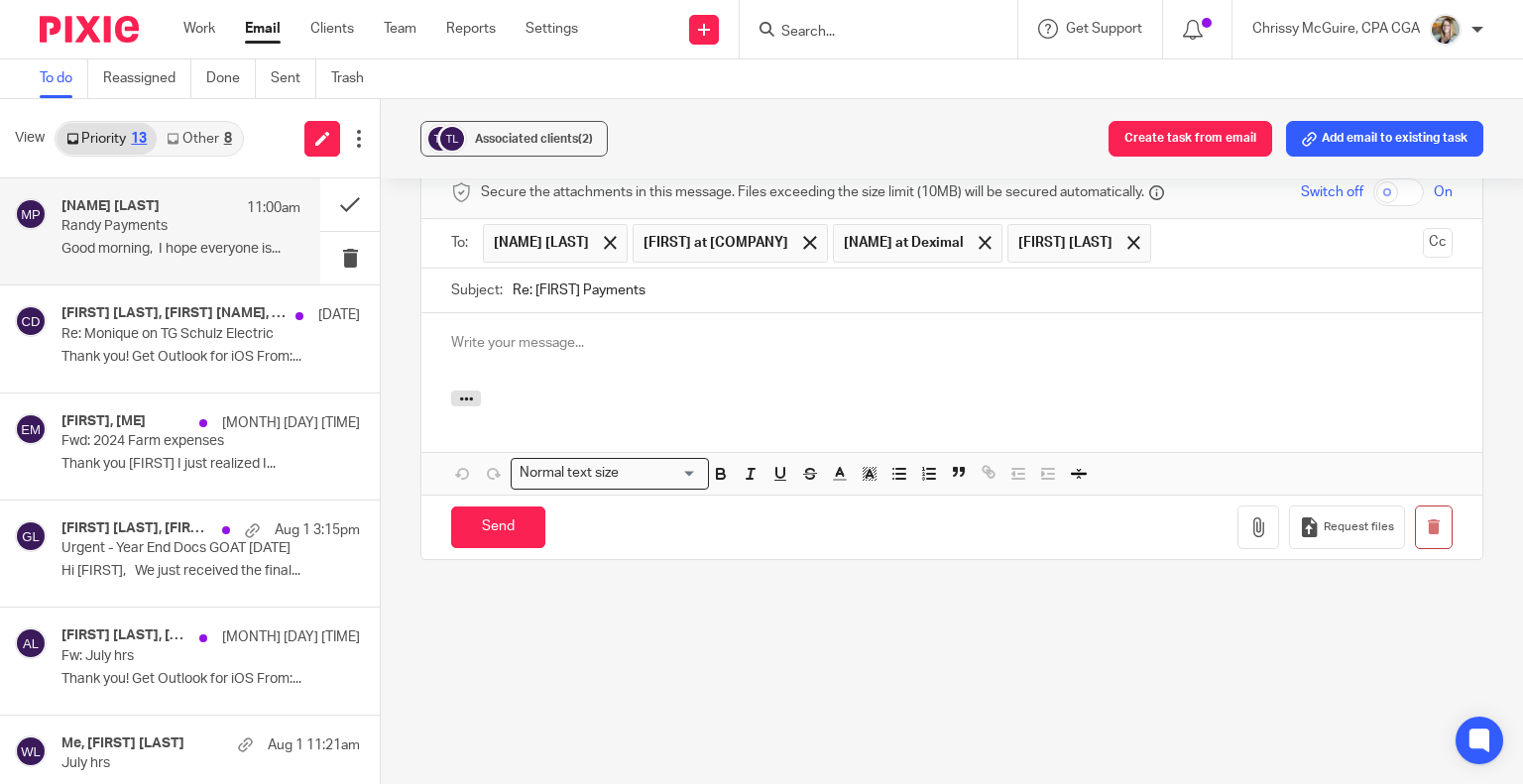 click at bounding box center (952, 343) 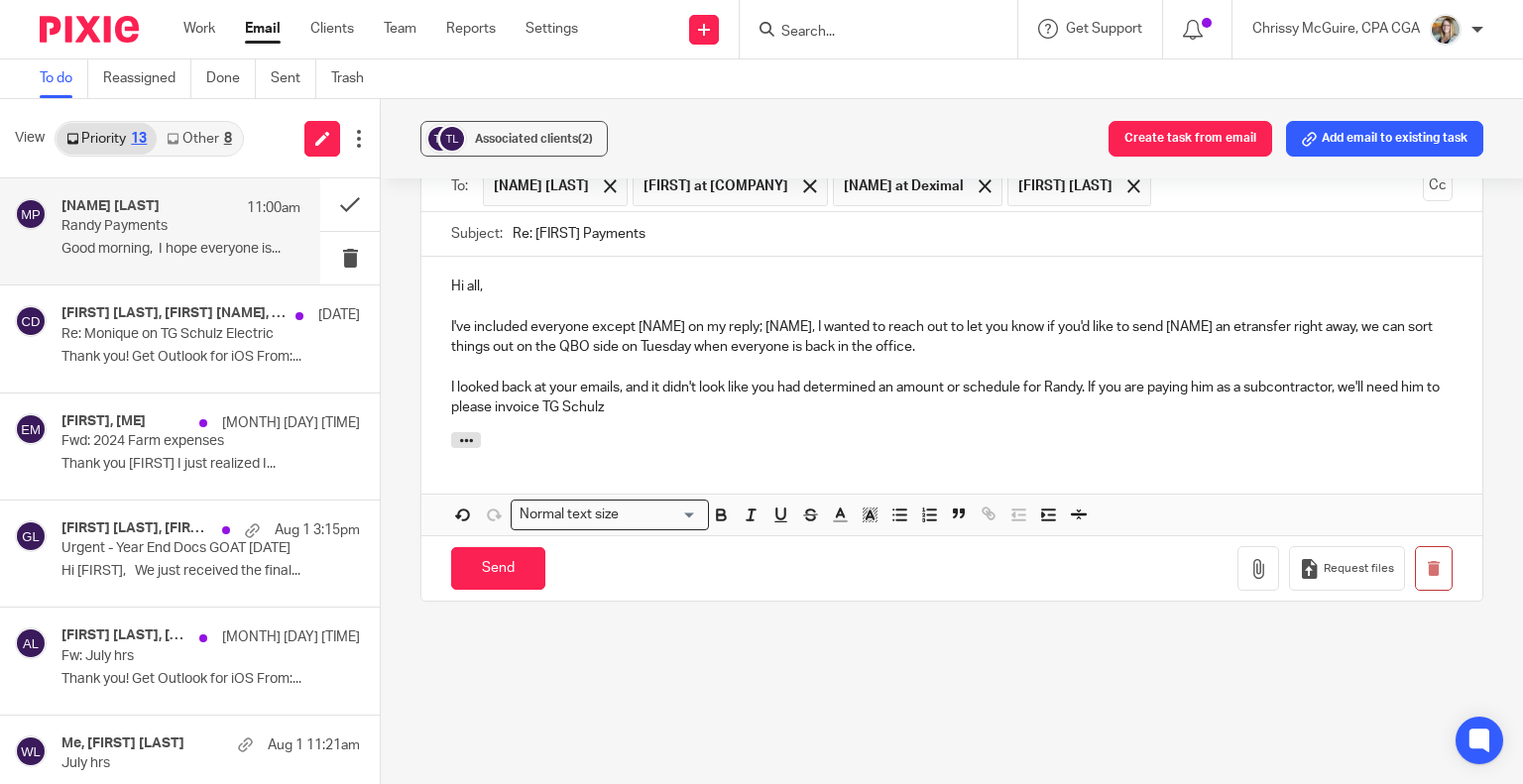 scroll, scrollTop: 736, scrollLeft: 0, axis: vertical 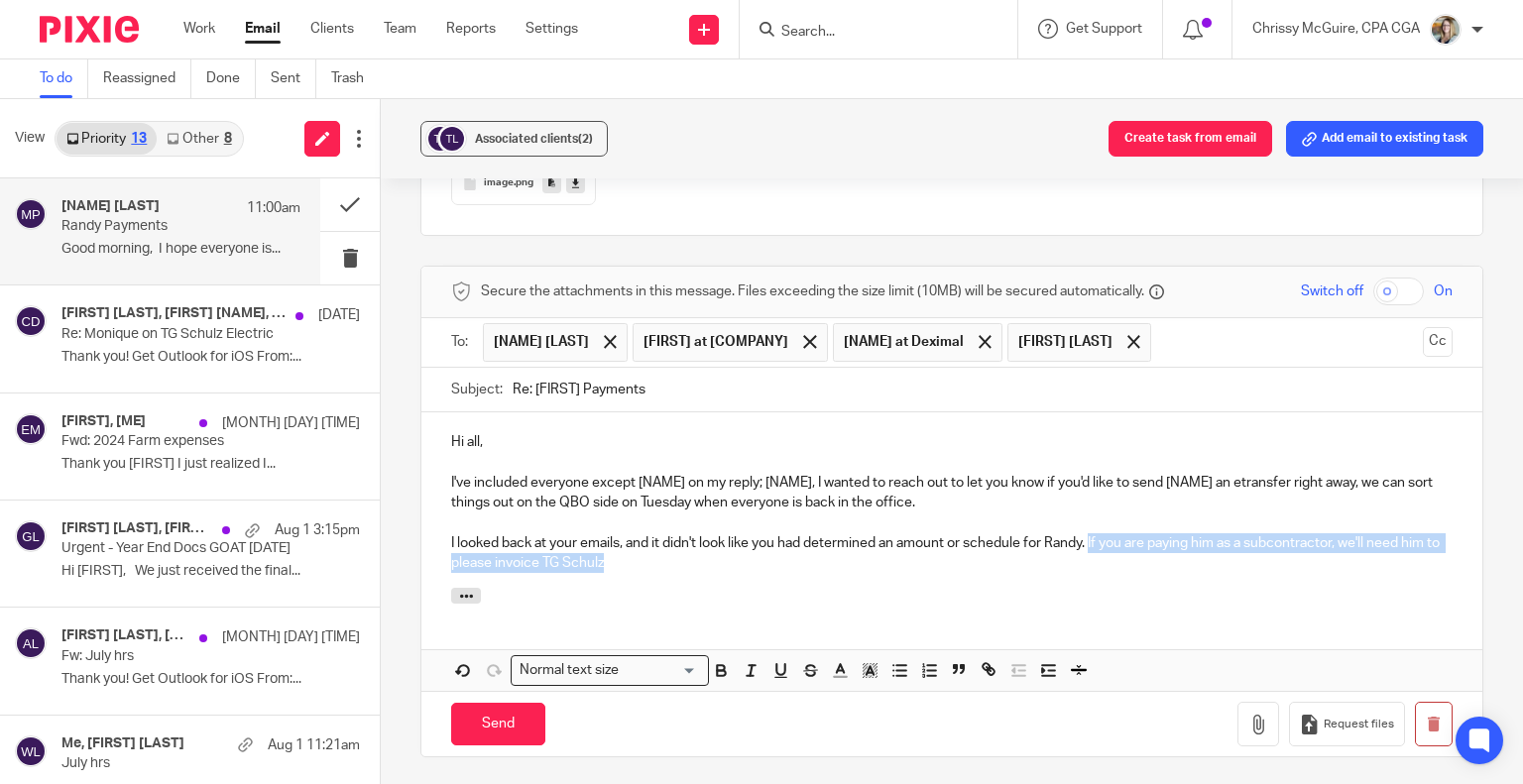 drag, startPoint x: 1092, startPoint y: 559, endPoint x: 1102, endPoint y: 578, distance: 21.470911 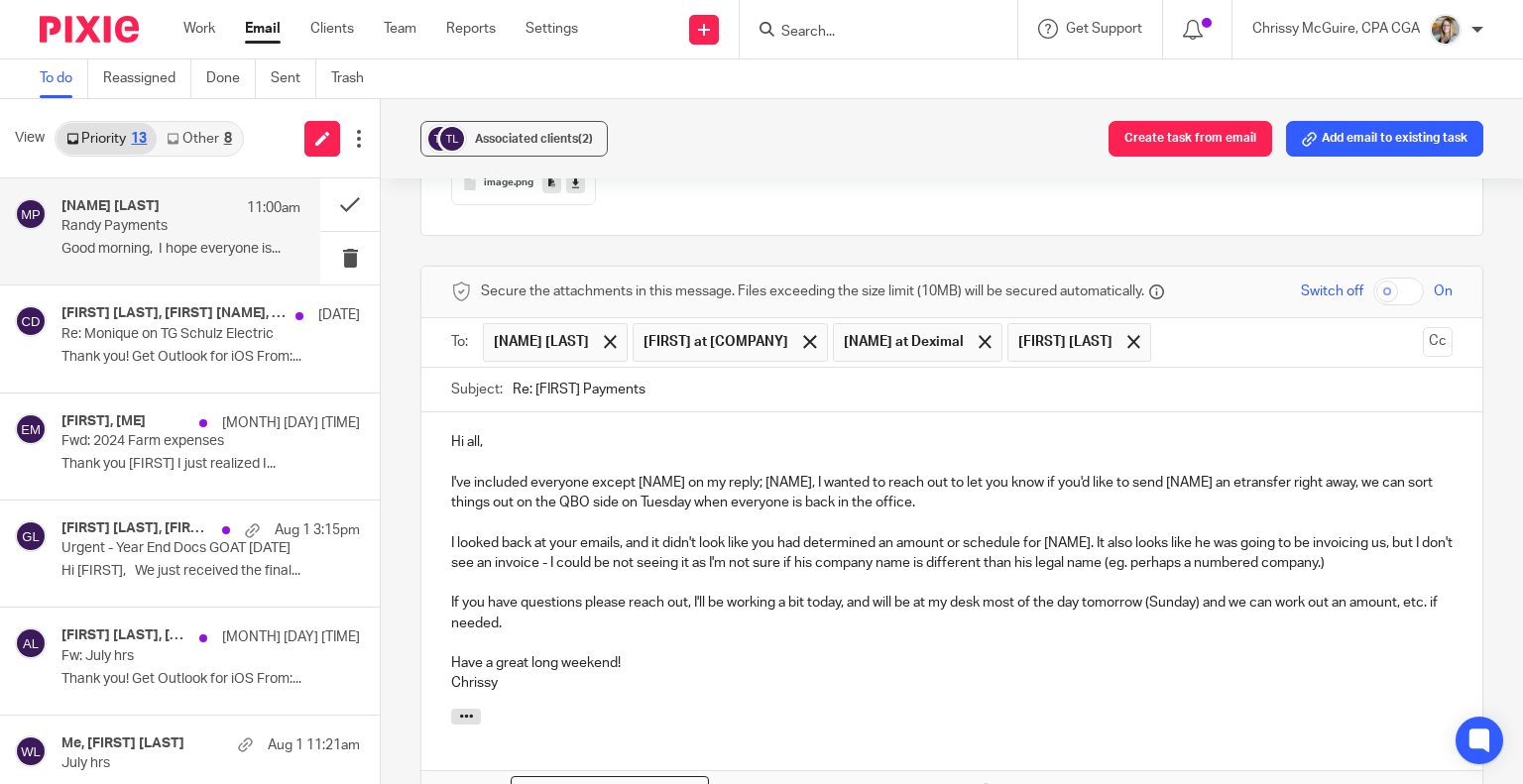 click on "I've included everyone except Randy on my reply; Matt, I wanted to reach out to let you know if you'd like to send Randy an etransfer right away, we can sort things out on the QBO side on Tuesday when everyone is back in the office." at bounding box center (952, 493) 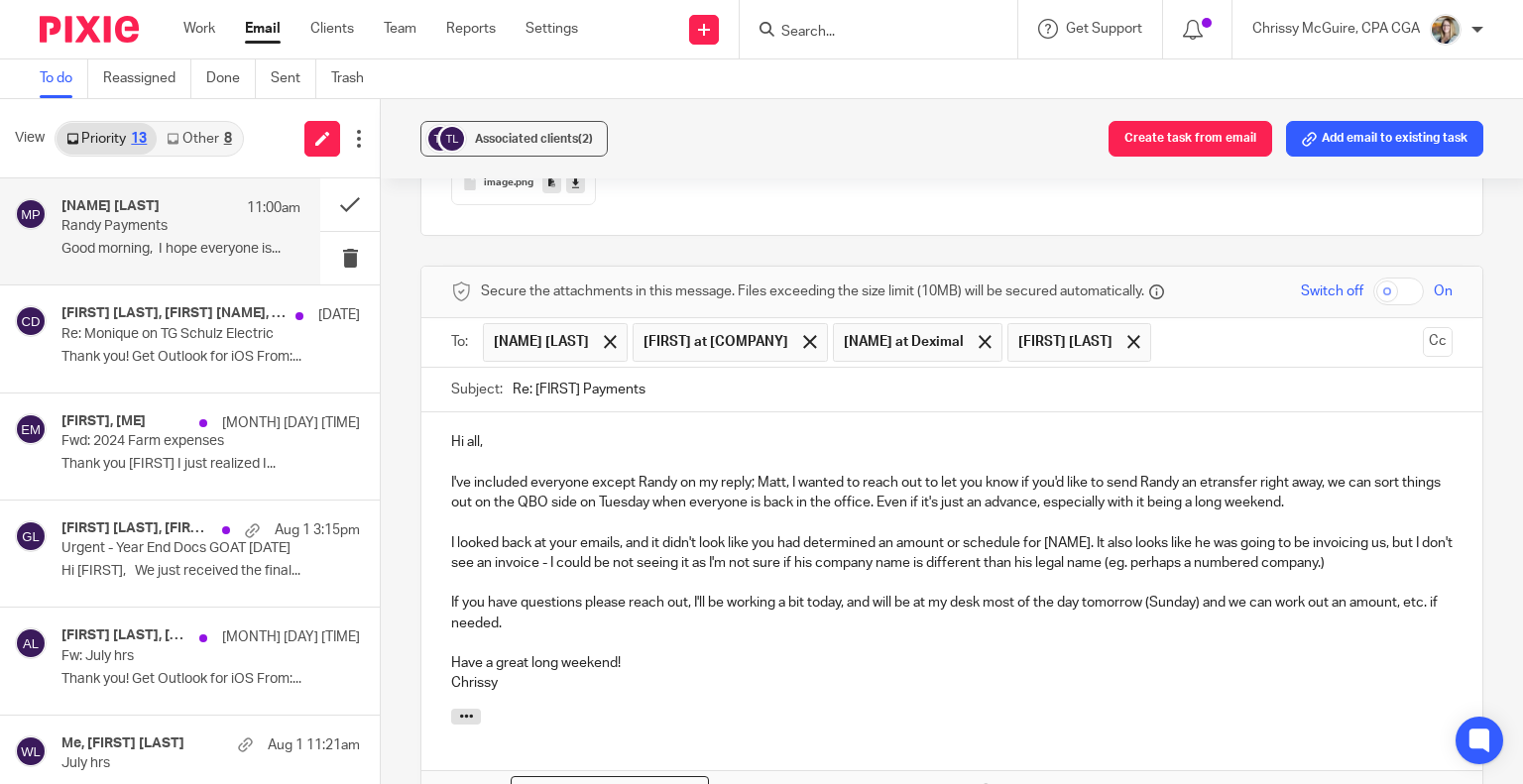 click on "I looked back at your emails, and it didn't look like you had determined an amount or schedule for Randy. It also looks like he was going to be invoicing us, but I don't see an invoice - I could be not seeing it as I'm not sure if his company name is different than his legal name (eg. perhaps a numbered company.)" at bounding box center (952, 553) 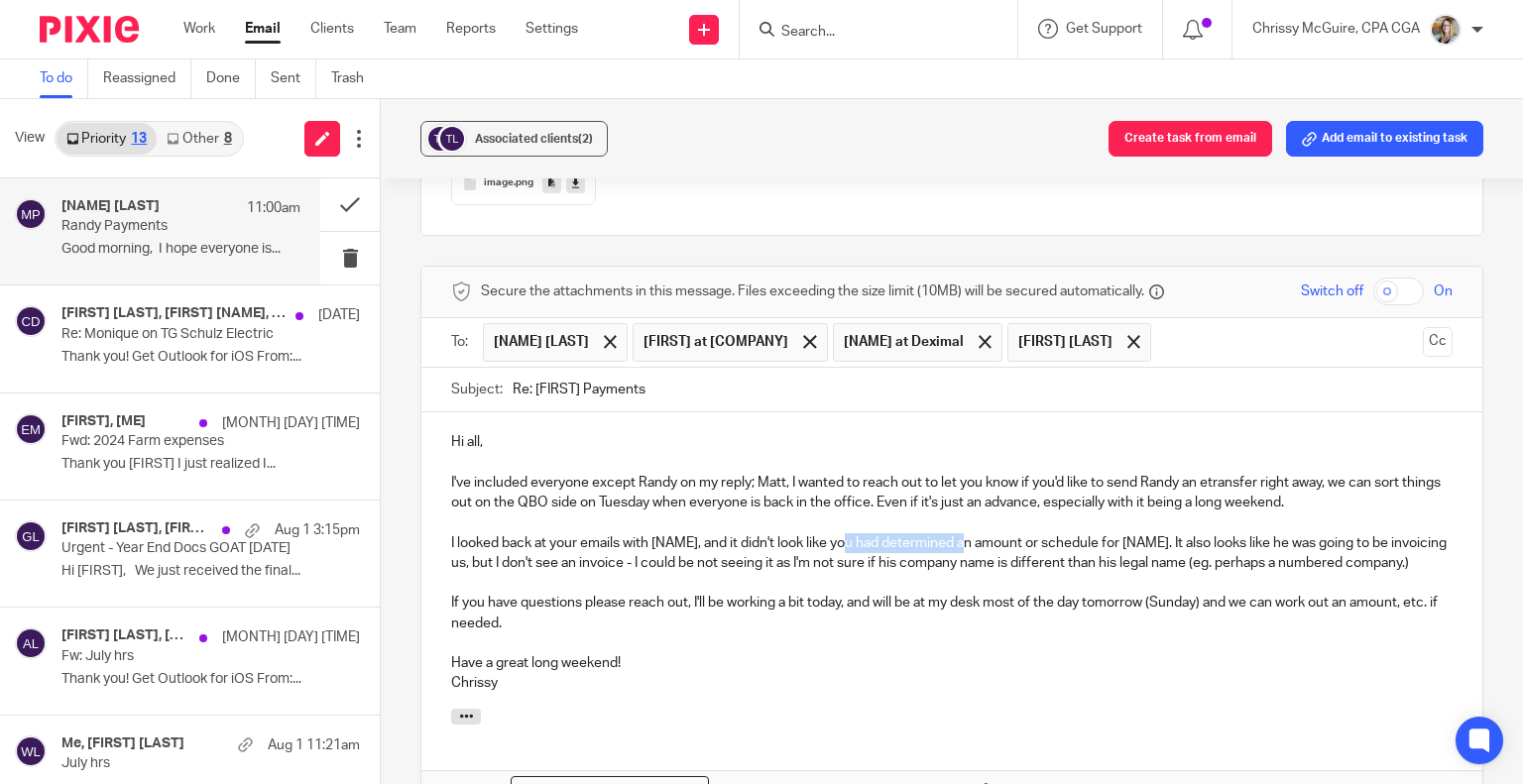 drag, startPoint x: 958, startPoint y: 559, endPoint x: 837, endPoint y: 560, distance: 121.0041 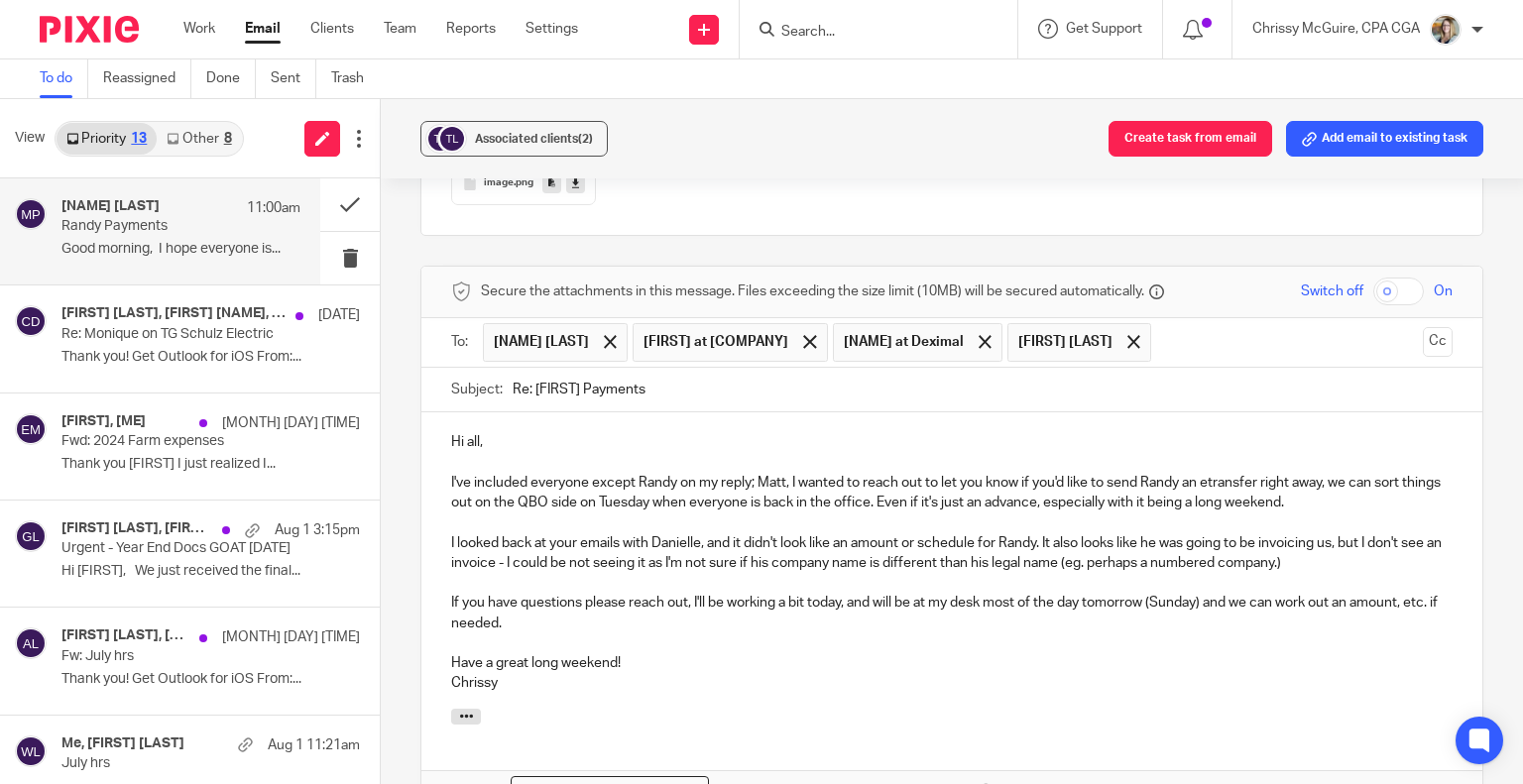 click on "I looked back at your emails with Danielle, and it didn't look like an amount or schedule for Randy. It also looks like he was going to be invoicing us, but I don't see an invoice - I could be not seeing it as I'm not sure if his company name is different than his legal name (eg. perhaps a numbered company.)" at bounding box center [952, 553] 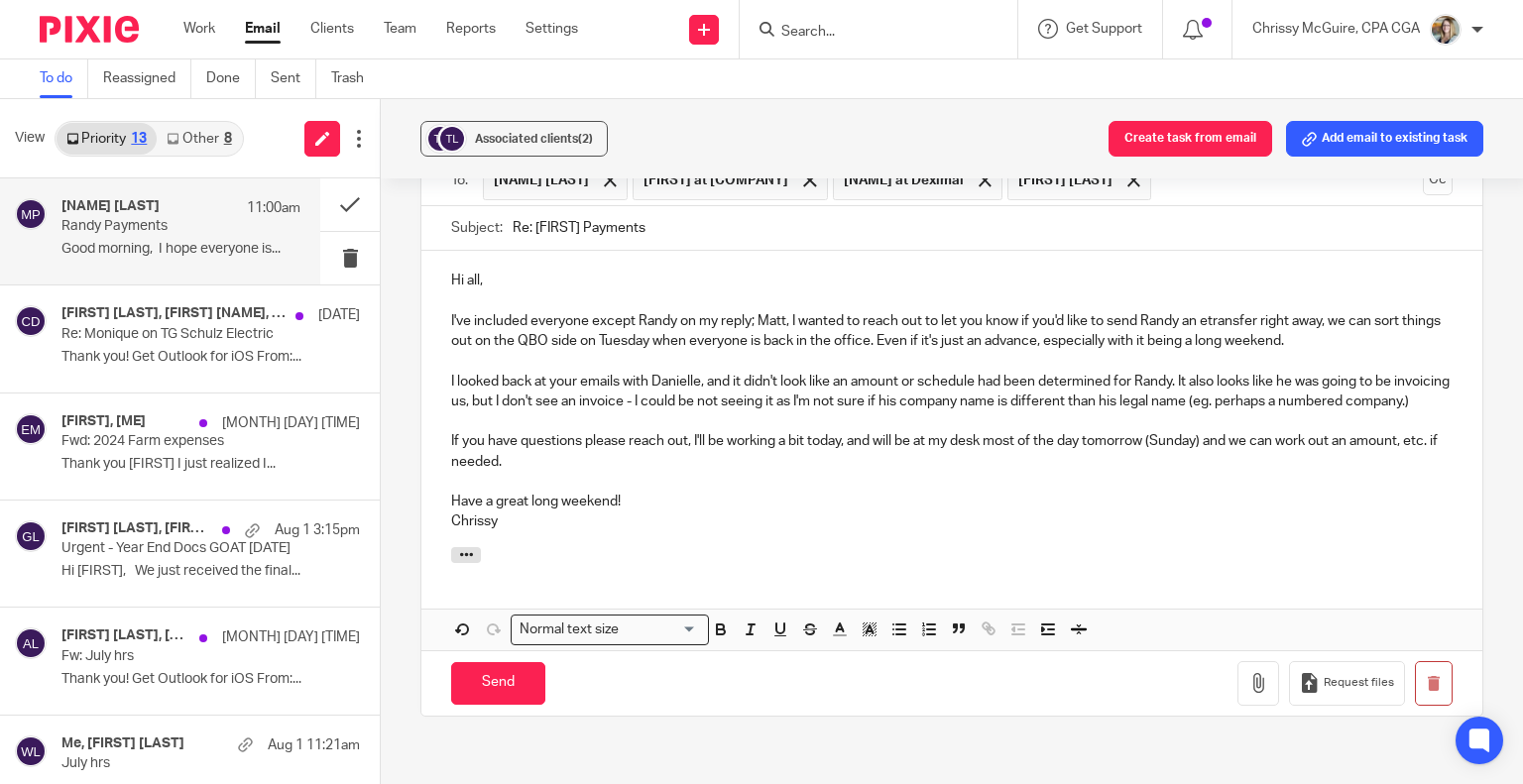 scroll, scrollTop: 935, scrollLeft: 0, axis: vertical 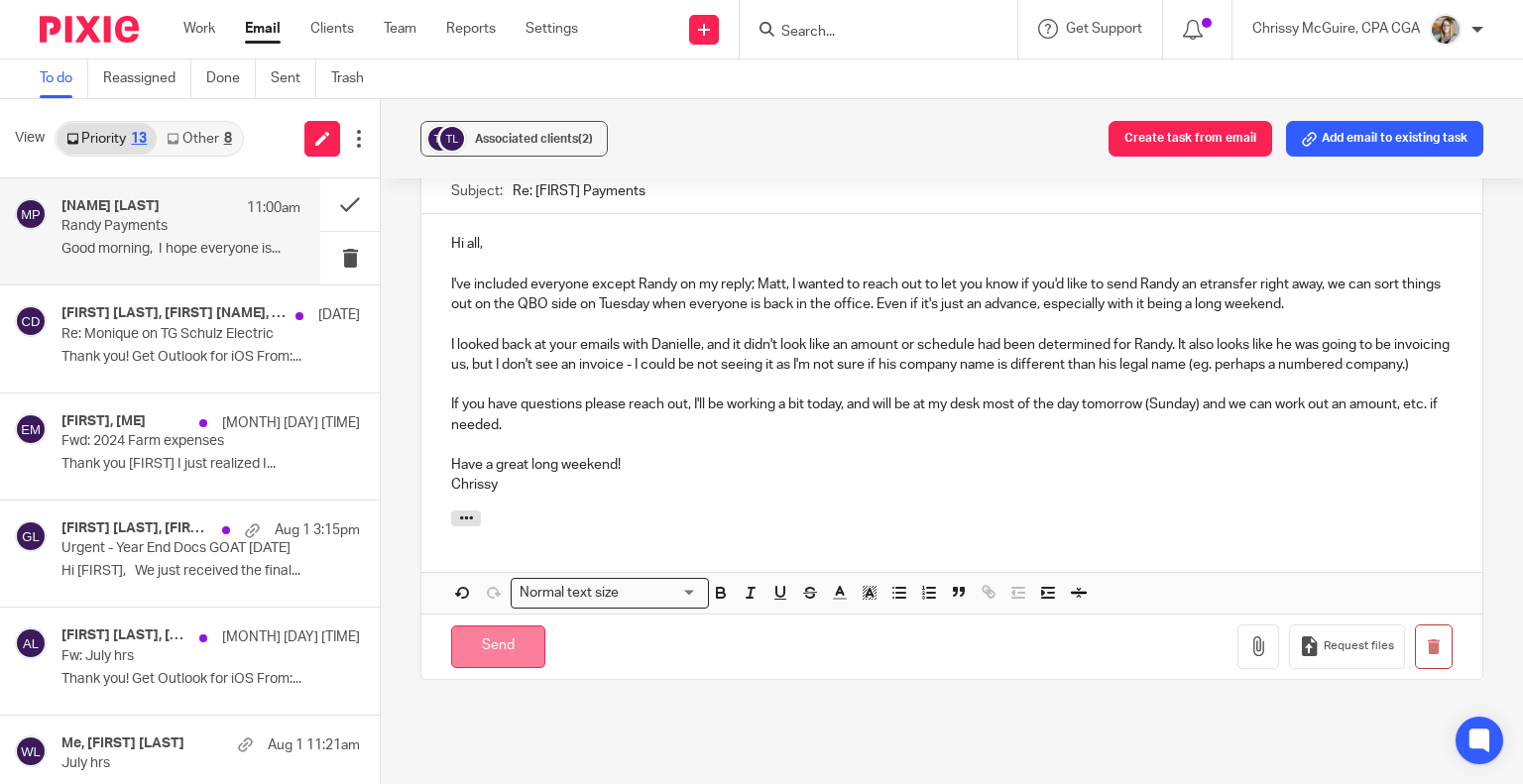click on "Send" at bounding box center [498, 646] 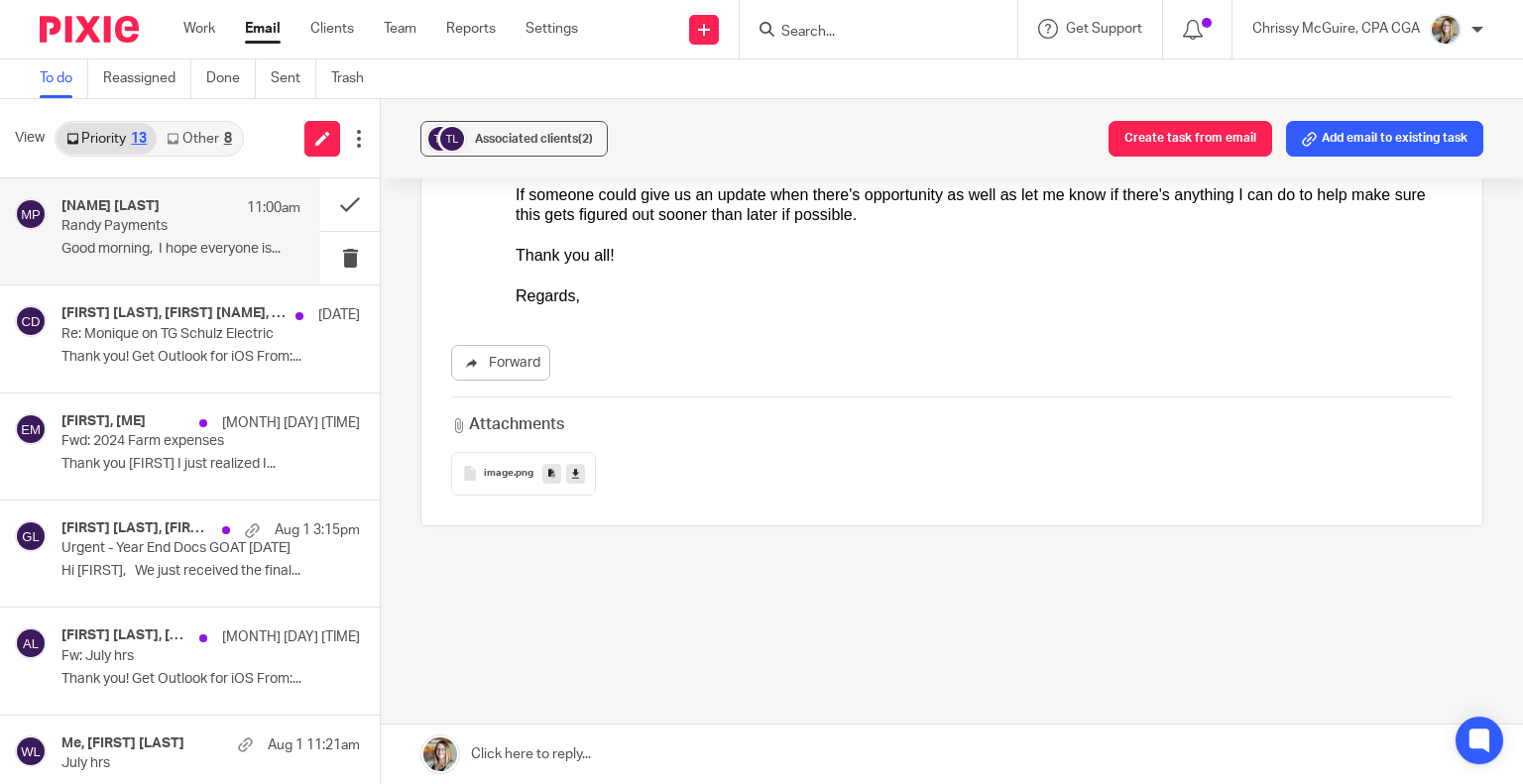 scroll, scrollTop: 0, scrollLeft: 0, axis: both 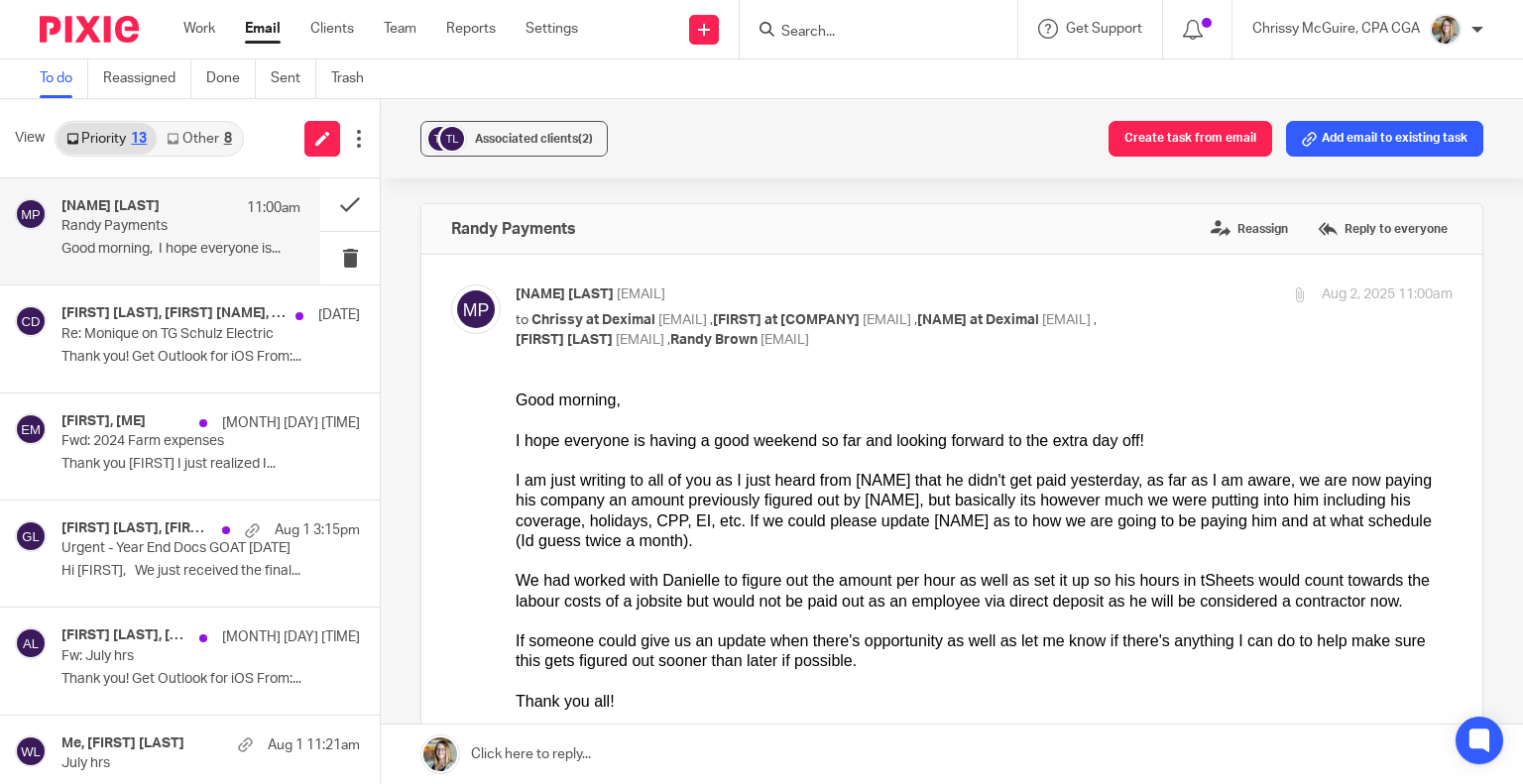 click on "Matthew Patenaude
11:00am   Randy Payments   Good morning,      I hope everyone is..." at bounding box center [180, 231] 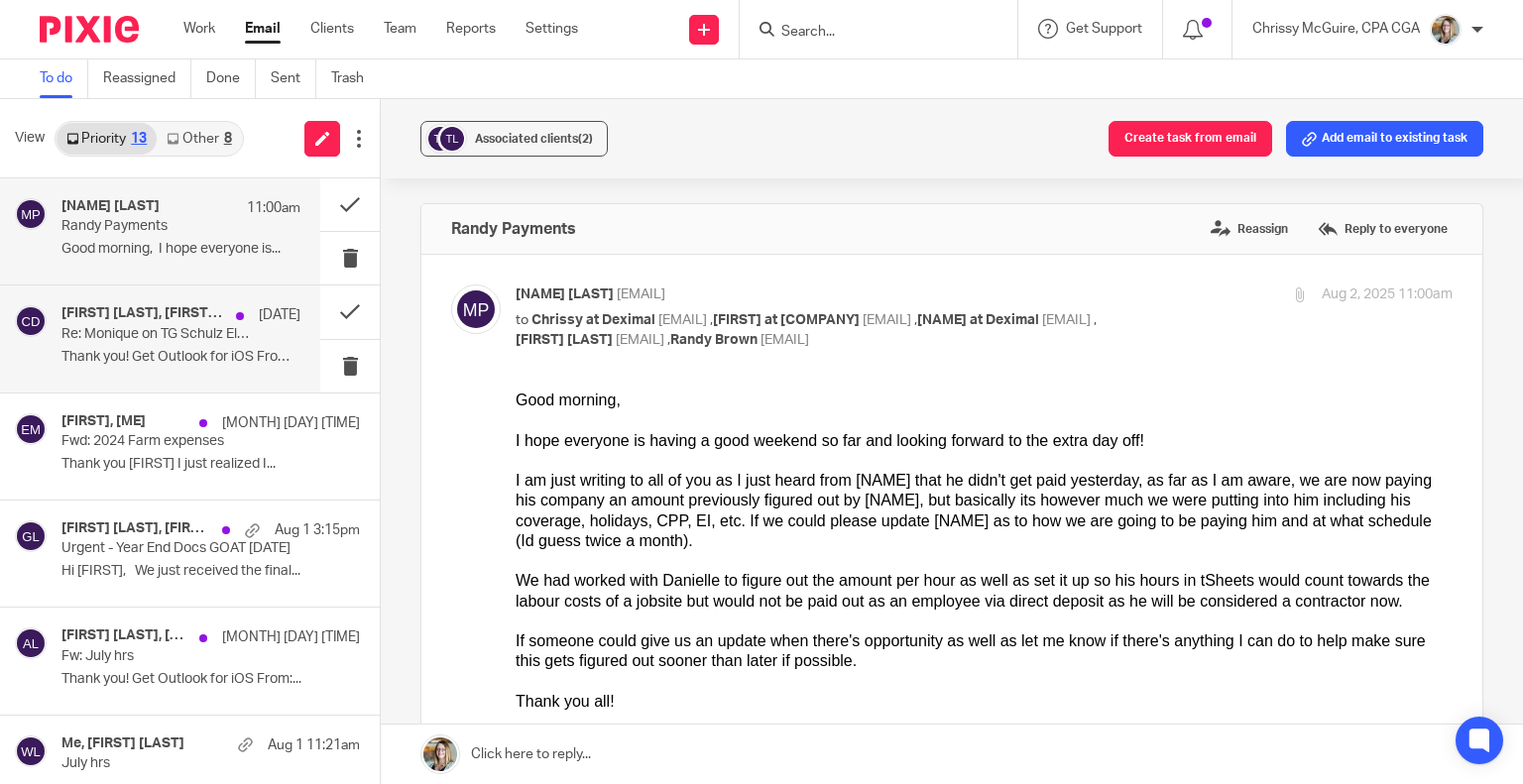 click on "[FIRST] [LAST], [FIRST] [LAST], Me" at bounding box center [144, 313] 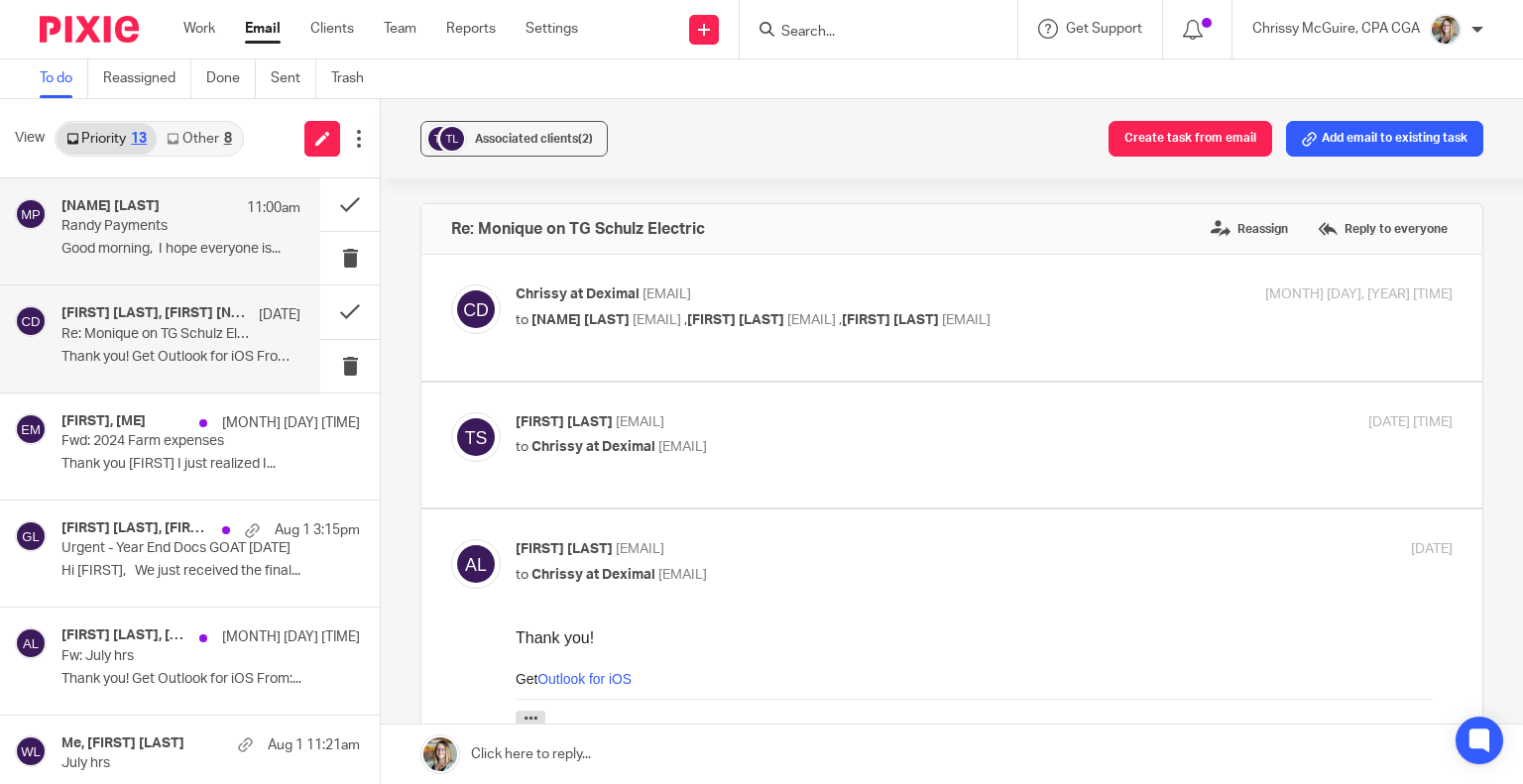 scroll, scrollTop: 0, scrollLeft: 0, axis: both 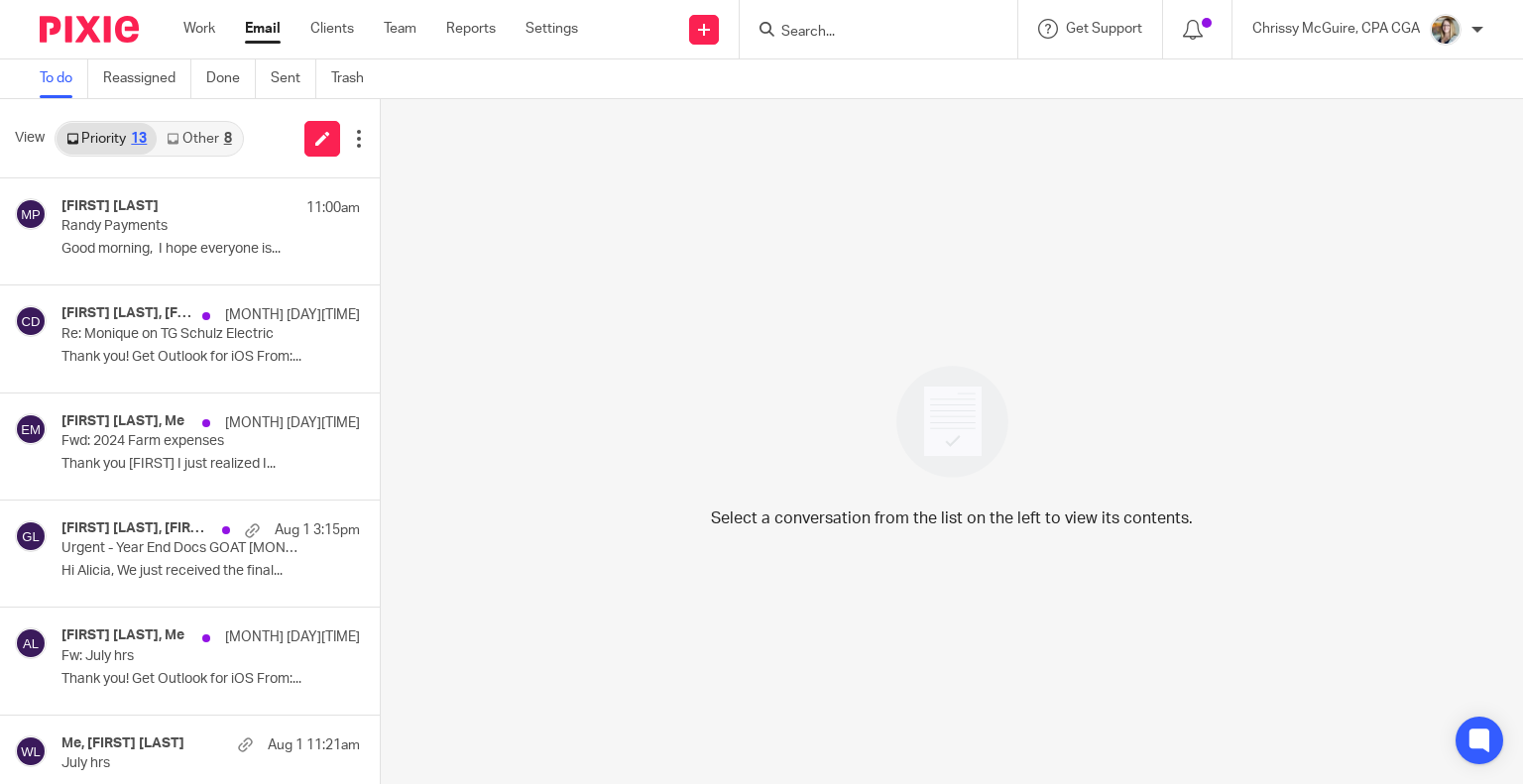 click at bounding box center [869, 33] 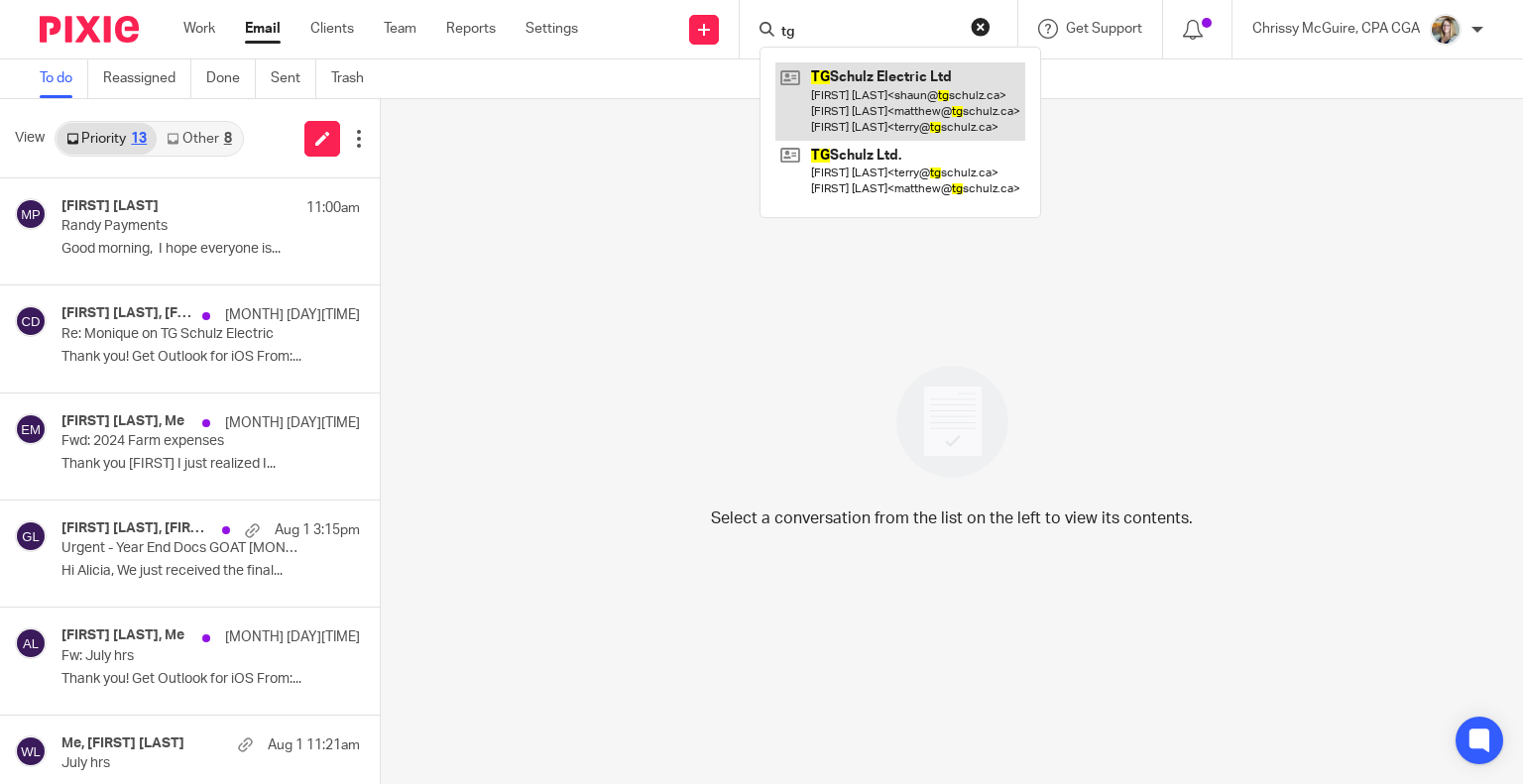 type on "tg" 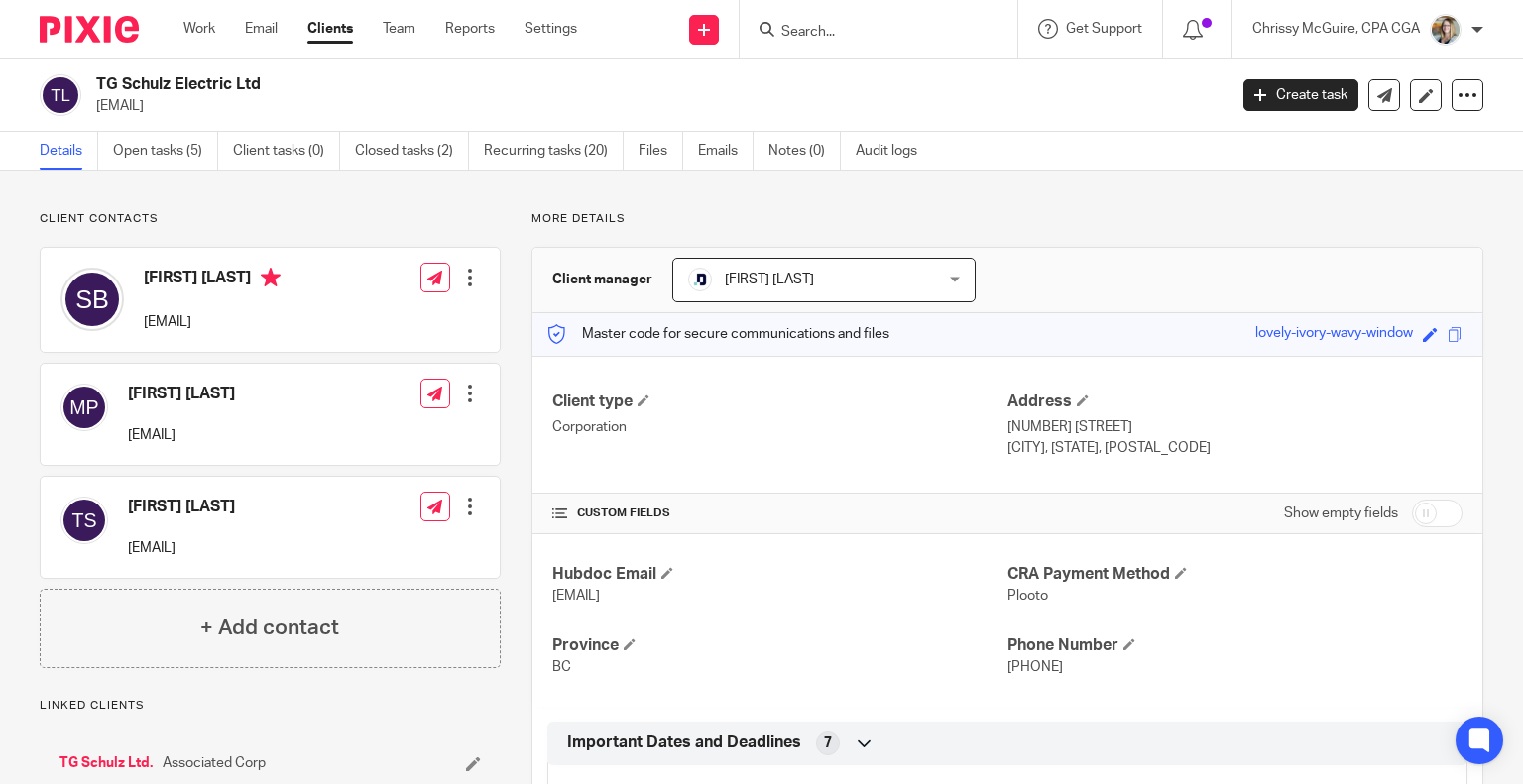 scroll, scrollTop: 0, scrollLeft: 0, axis: both 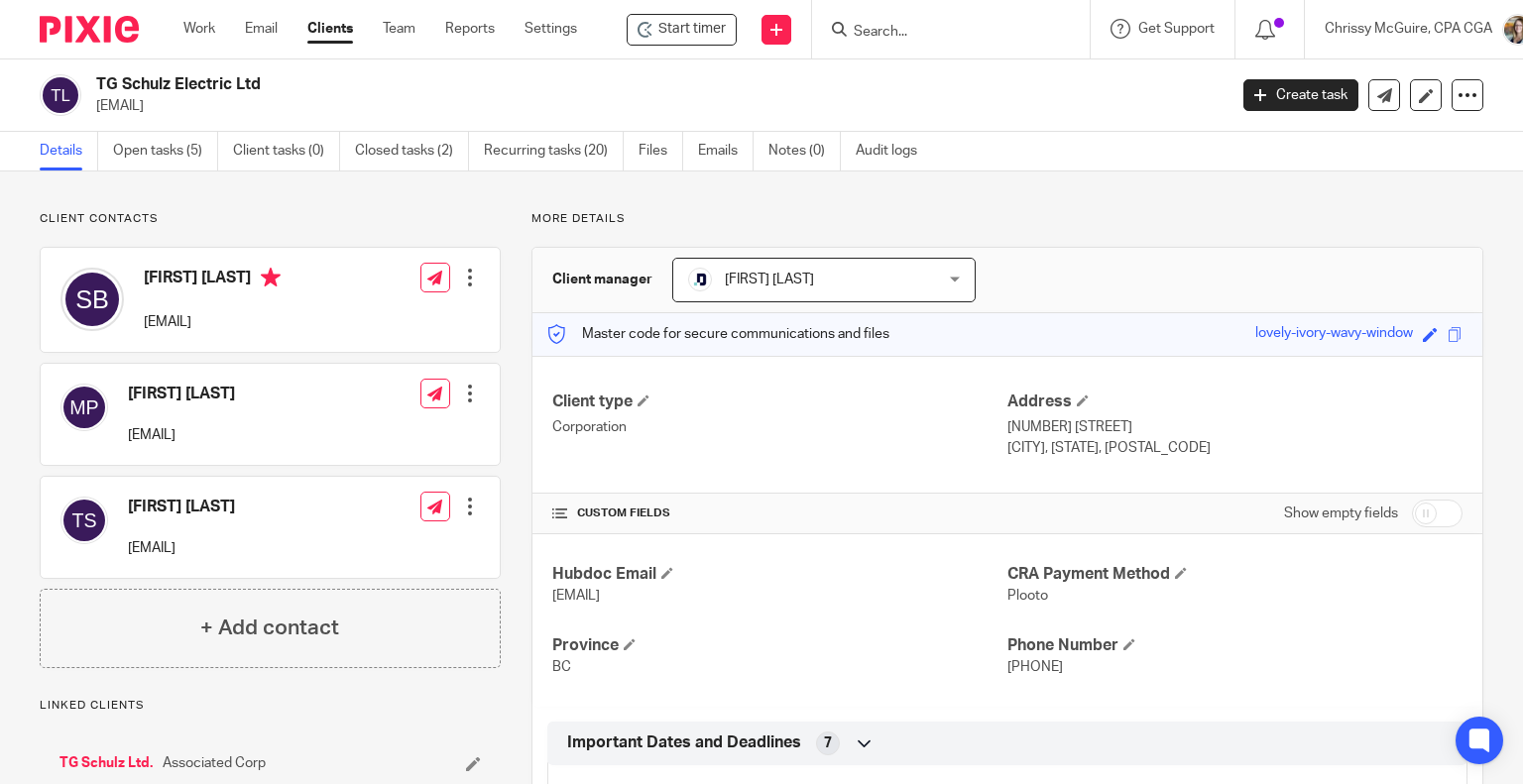 click at bounding box center [941, 33] 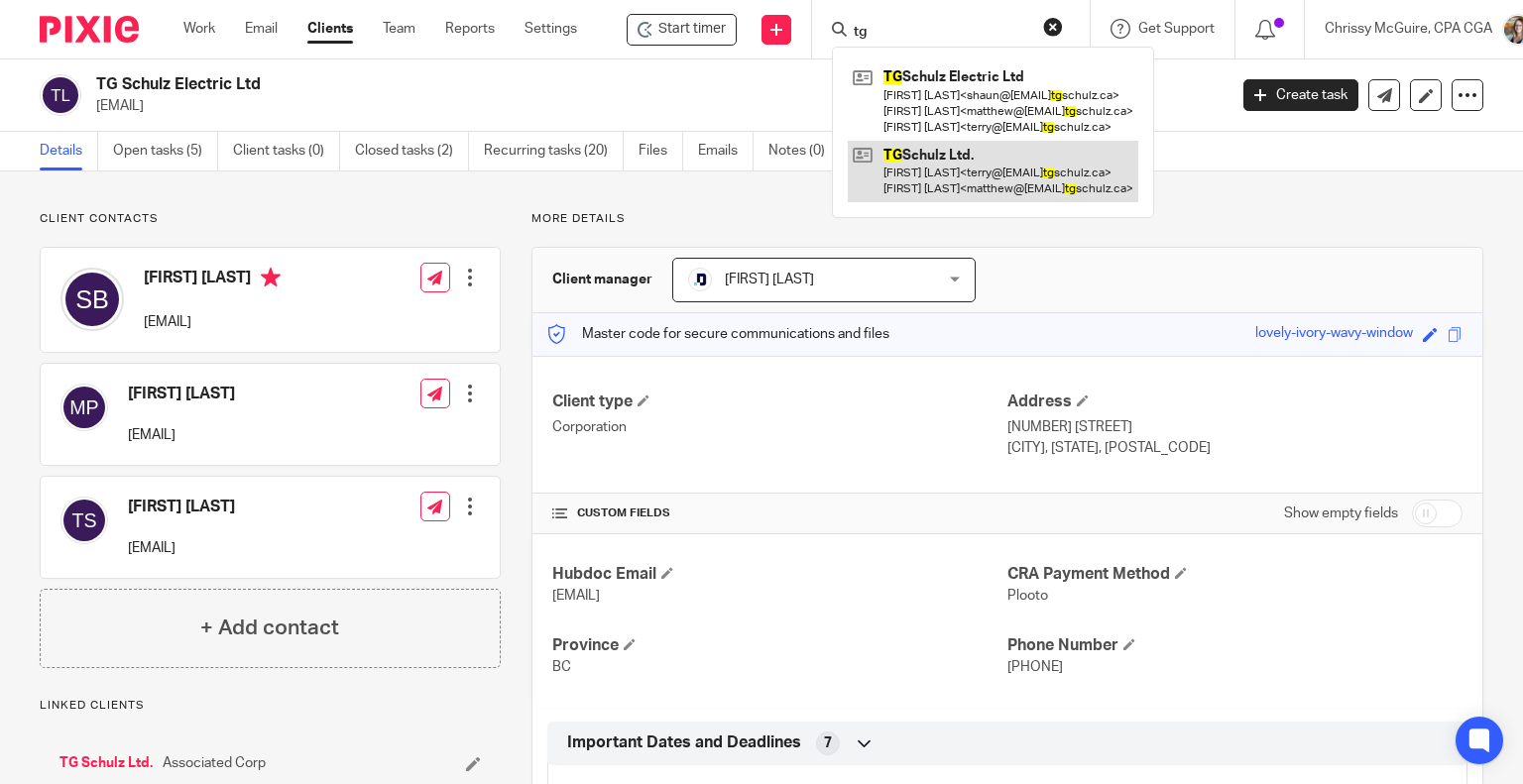 type on "tg" 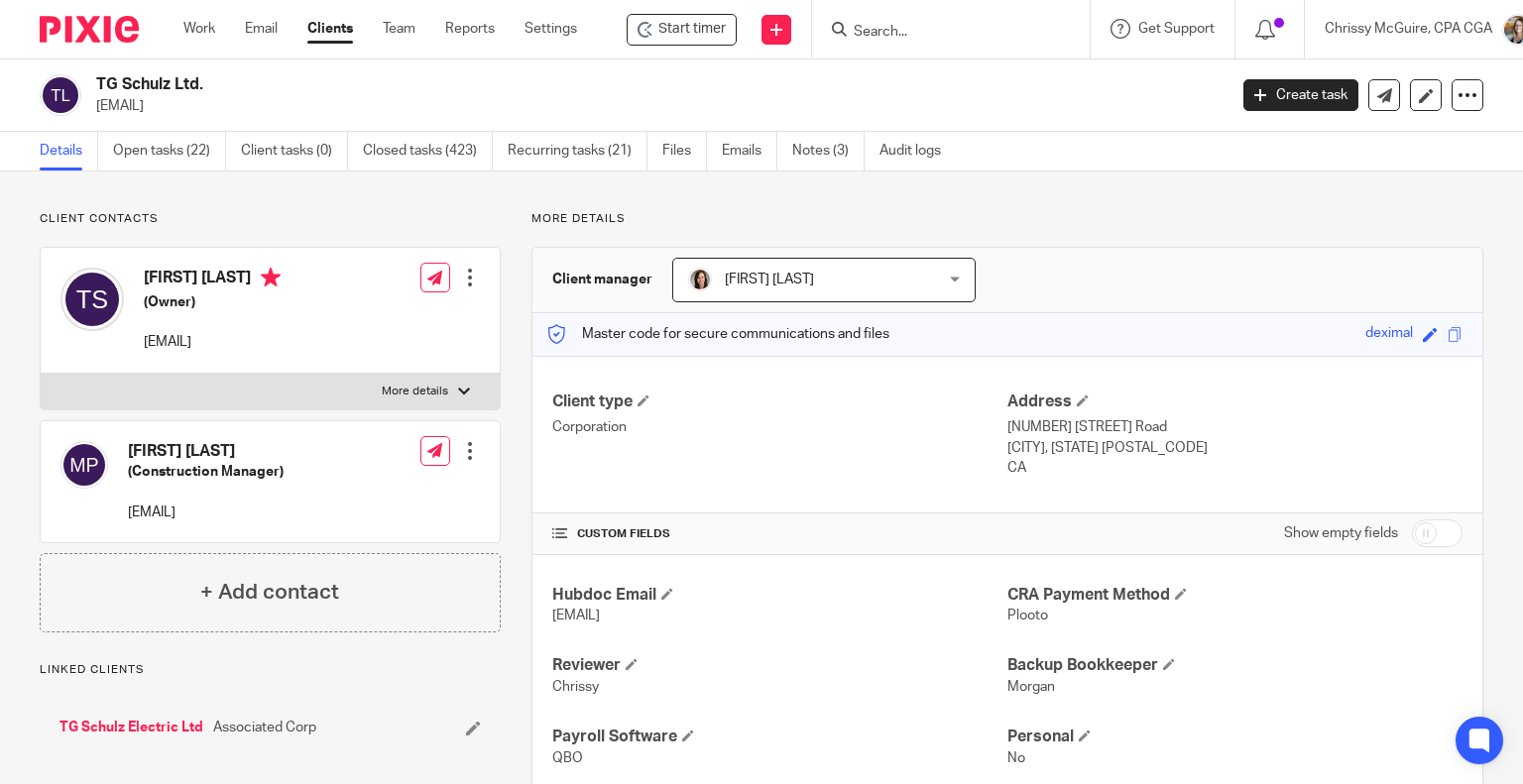 scroll, scrollTop: 0, scrollLeft: 0, axis: both 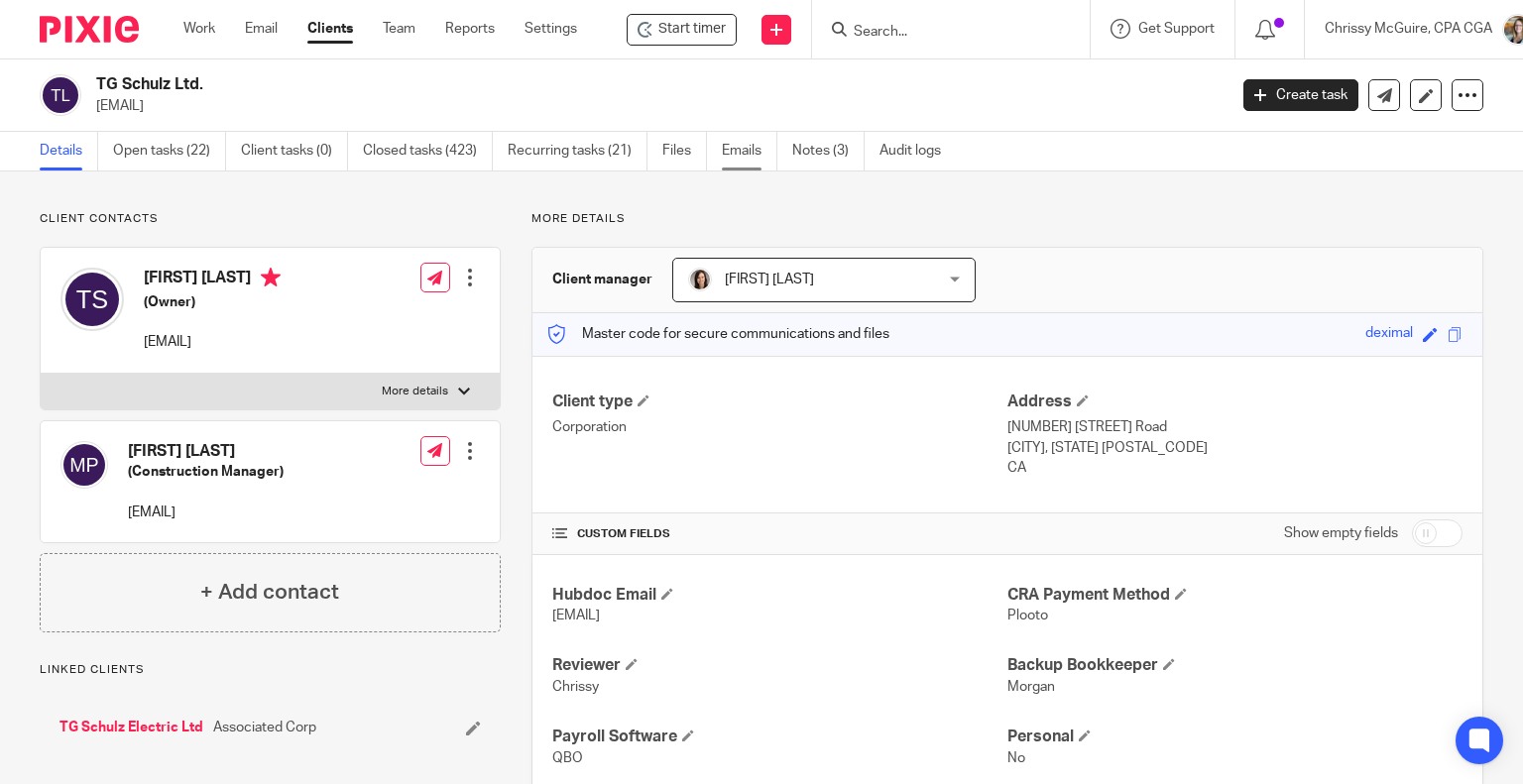 click on "Emails" at bounding box center (750, 151) 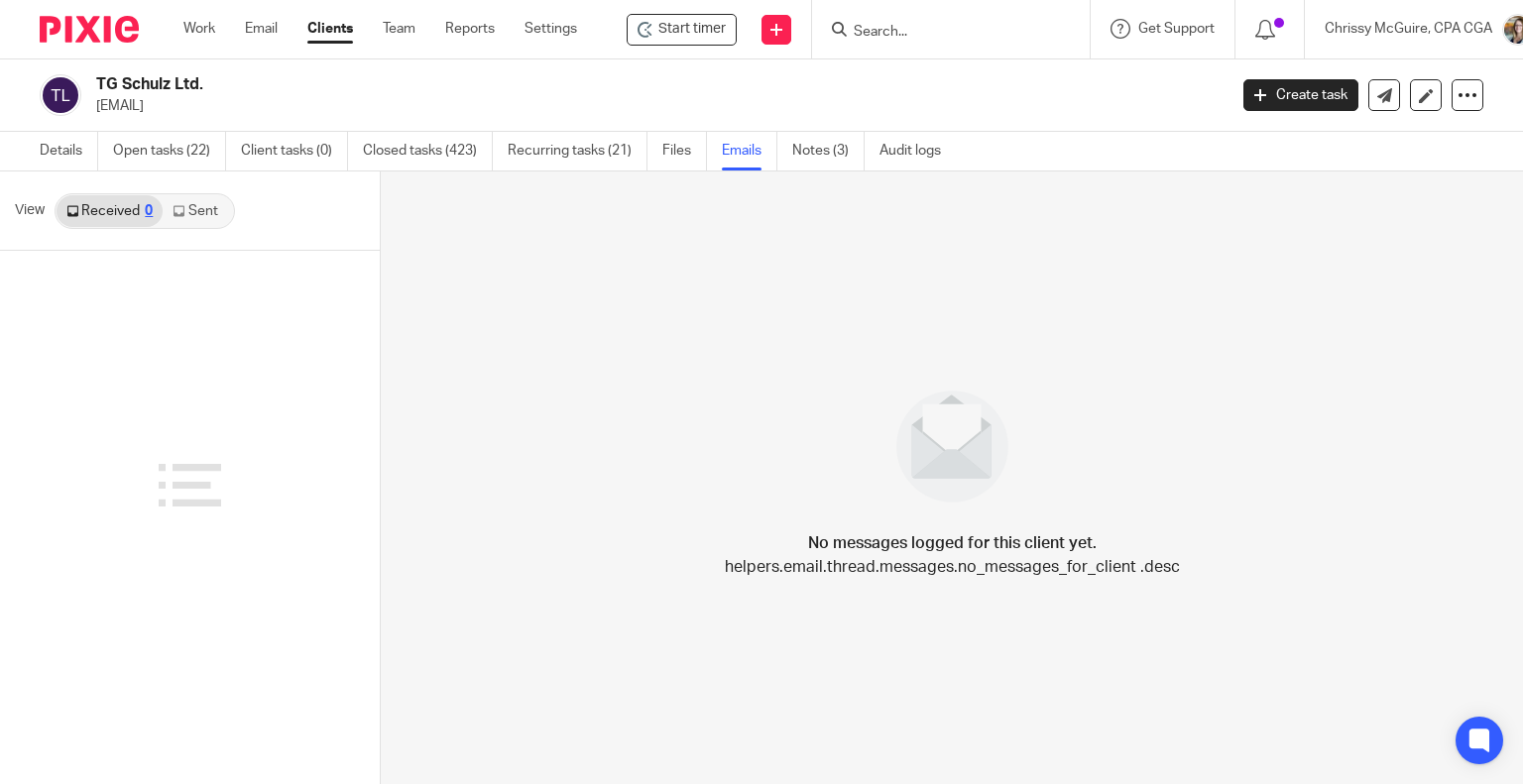 scroll, scrollTop: 0, scrollLeft: 0, axis: both 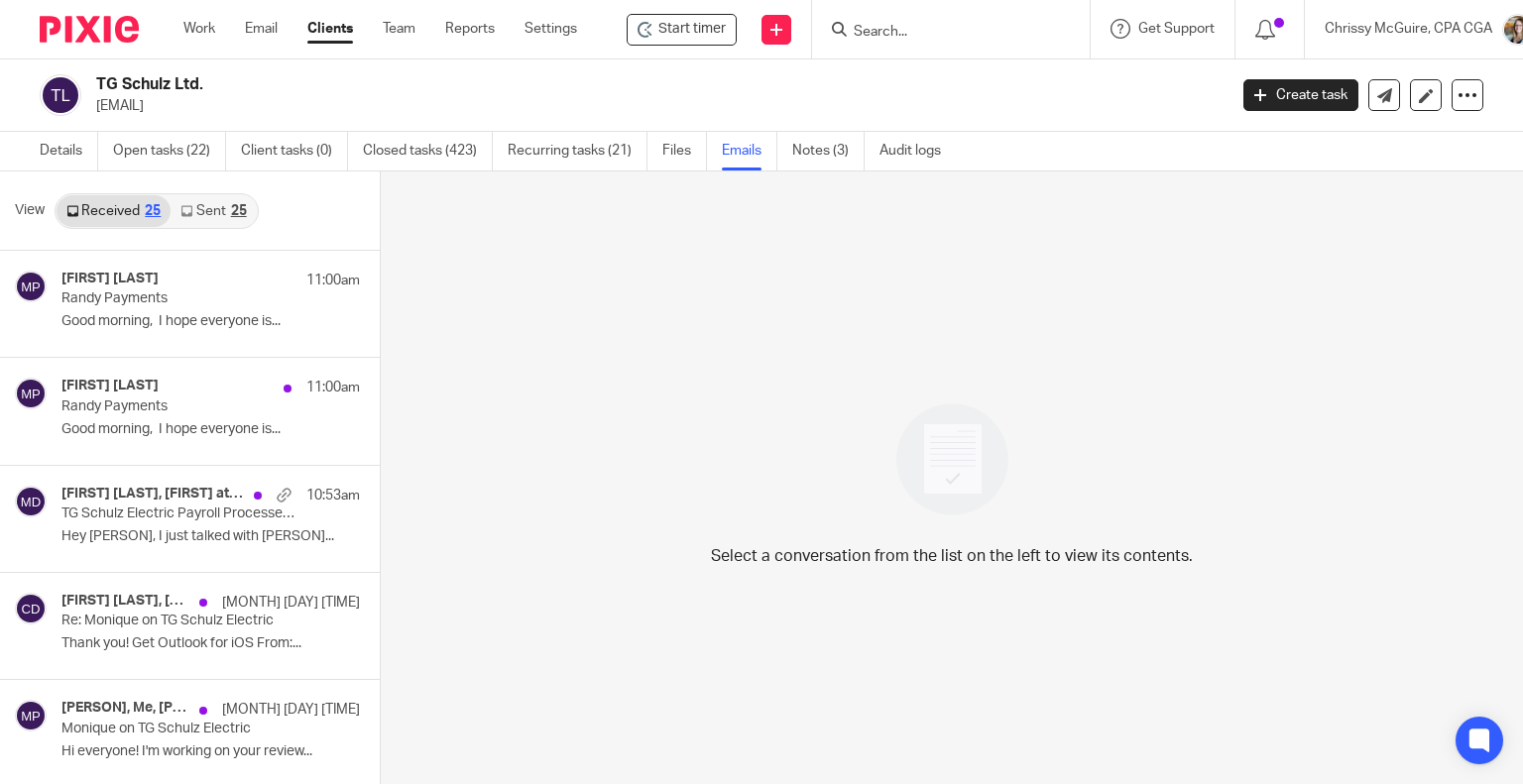click on "Sent
25" at bounding box center (213, 211) 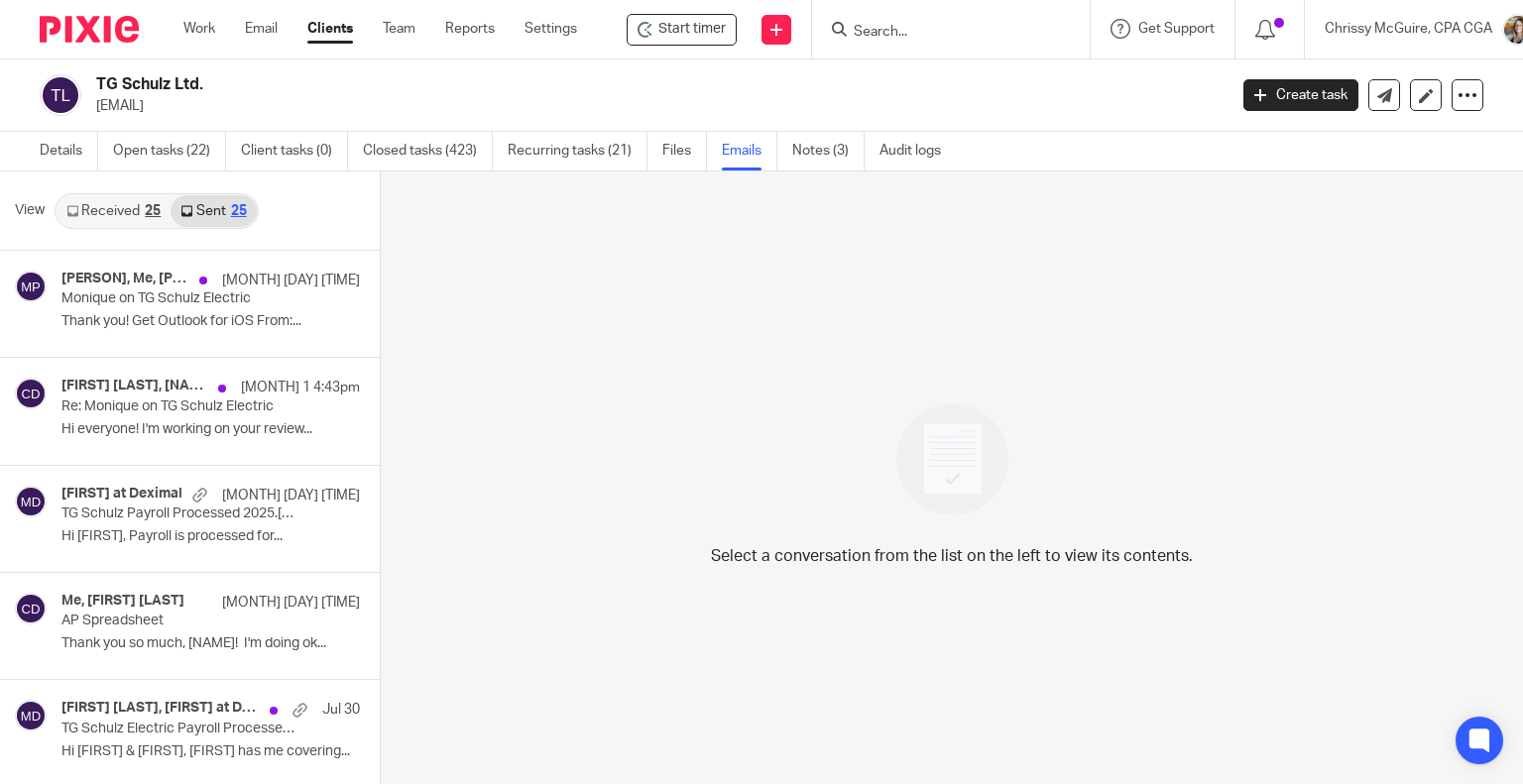 scroll, scrollTop: 3, scrollLeft: 0, axis: vertical 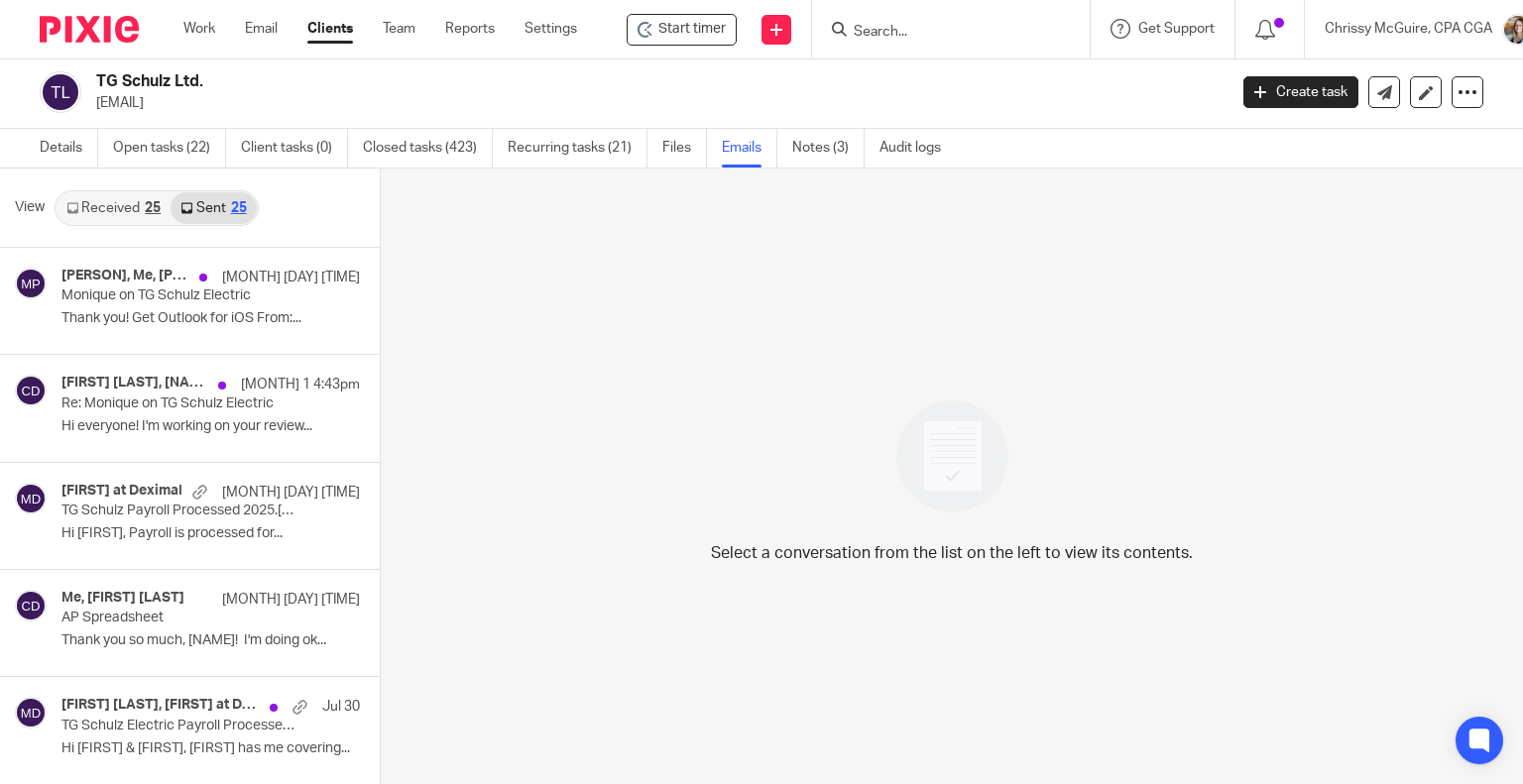 click on "Received
25" at bounding box center [113, 208] 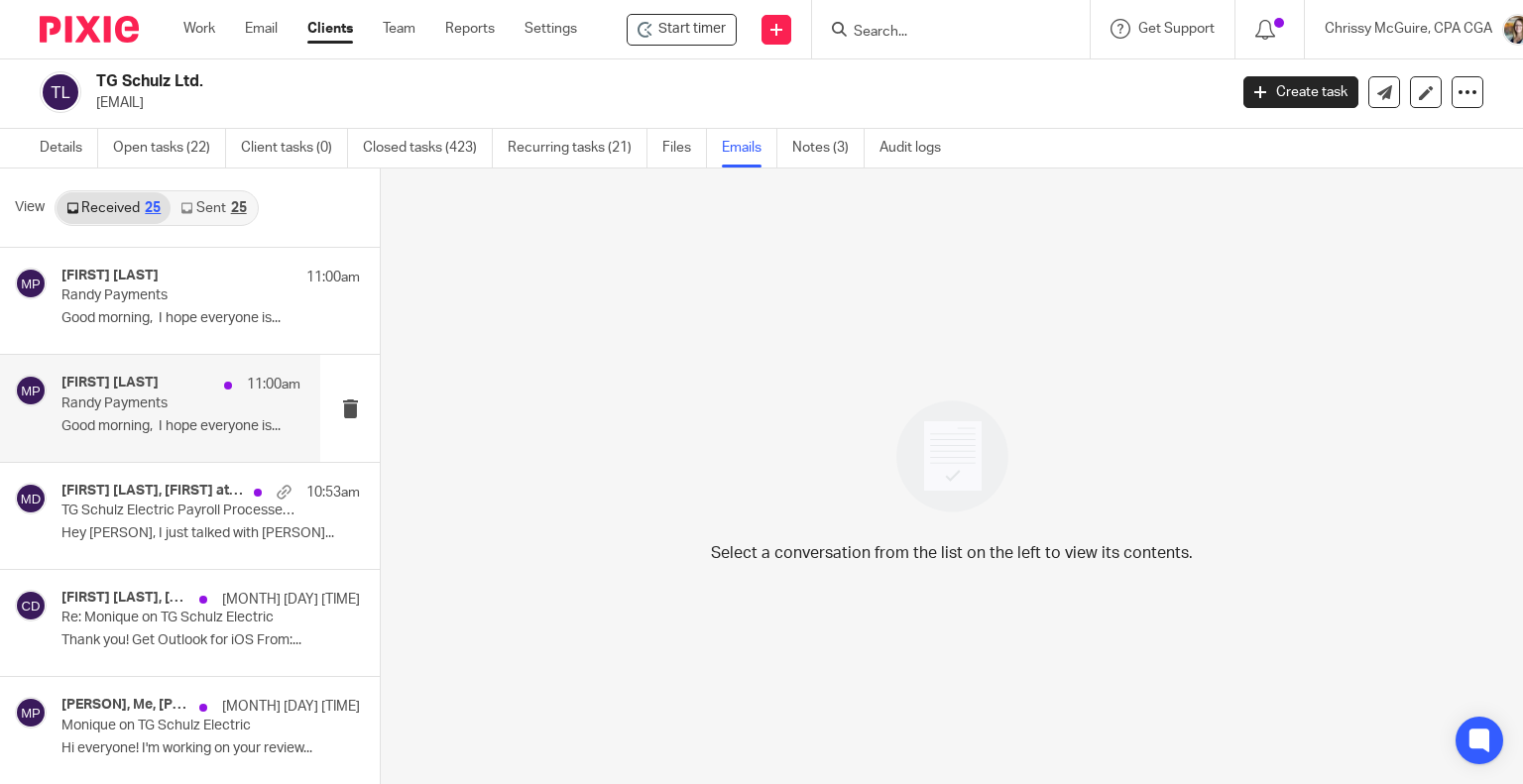 click on "Good morning,      I hope everyone is..." at bounding box center [180, 426] 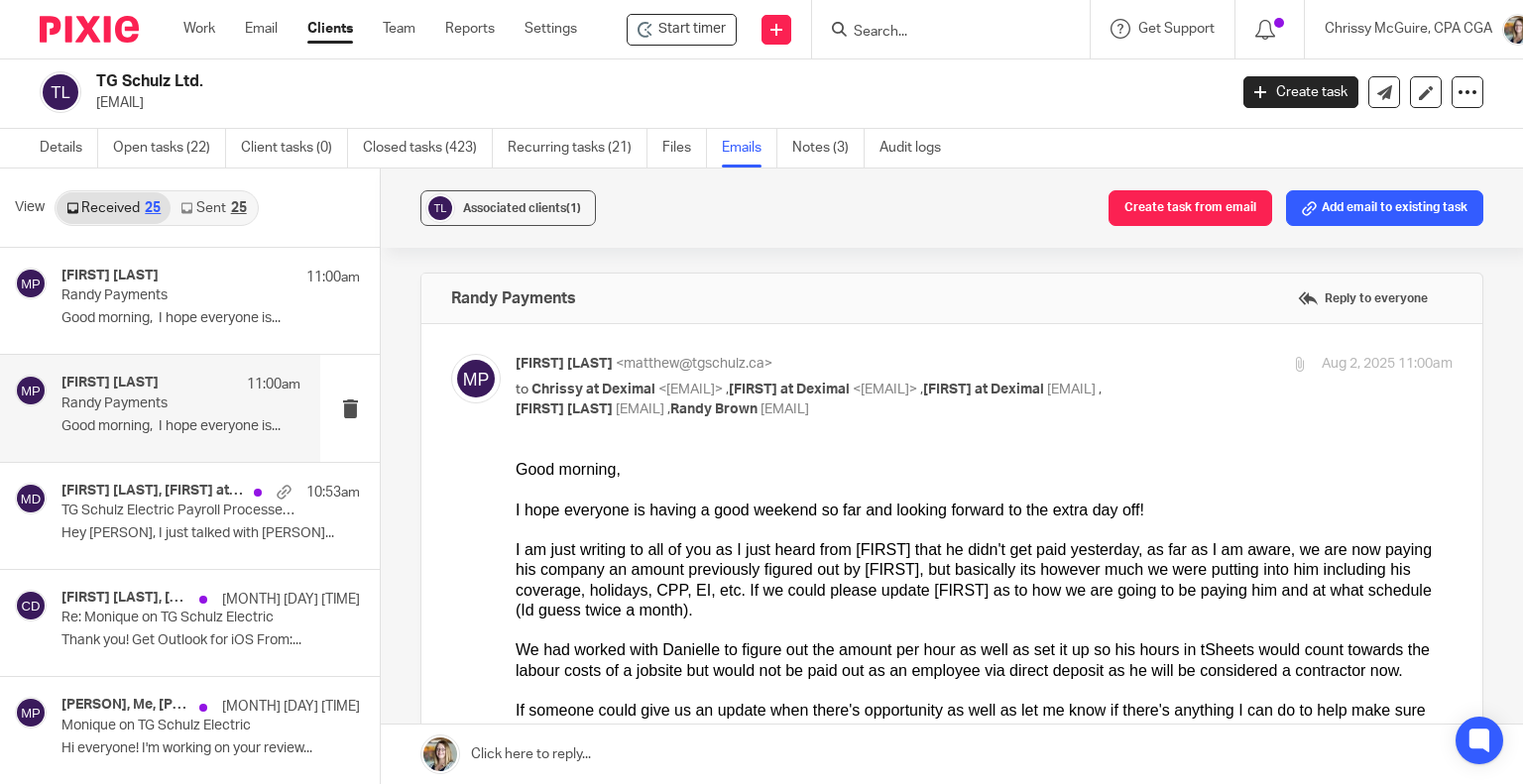 scroll, scrollTop: 0, scrollLeft: 0, axis: both 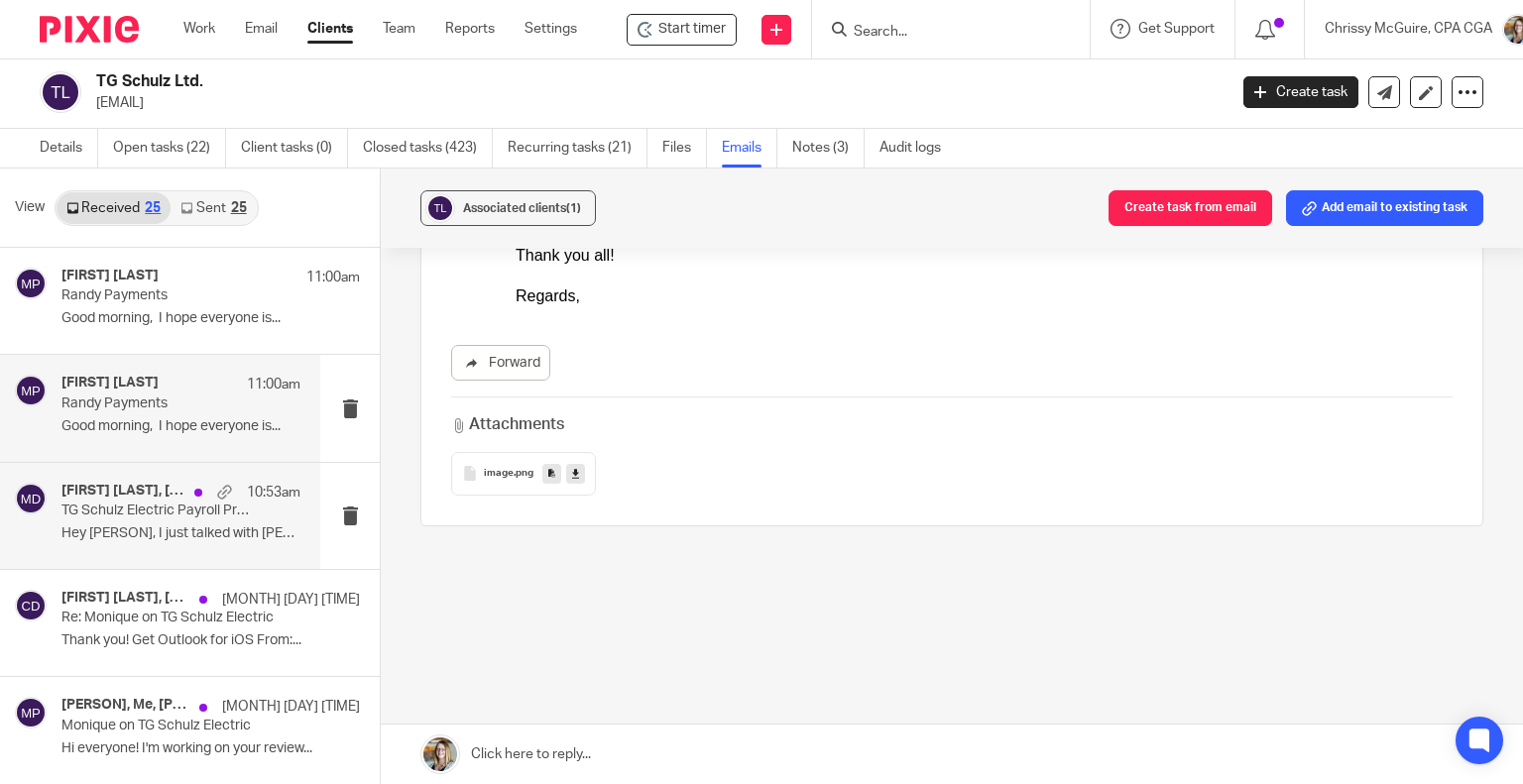 click on "TG Schulz Electric Payroll Processed 2025.08.01" at bounding box center [157, 510] 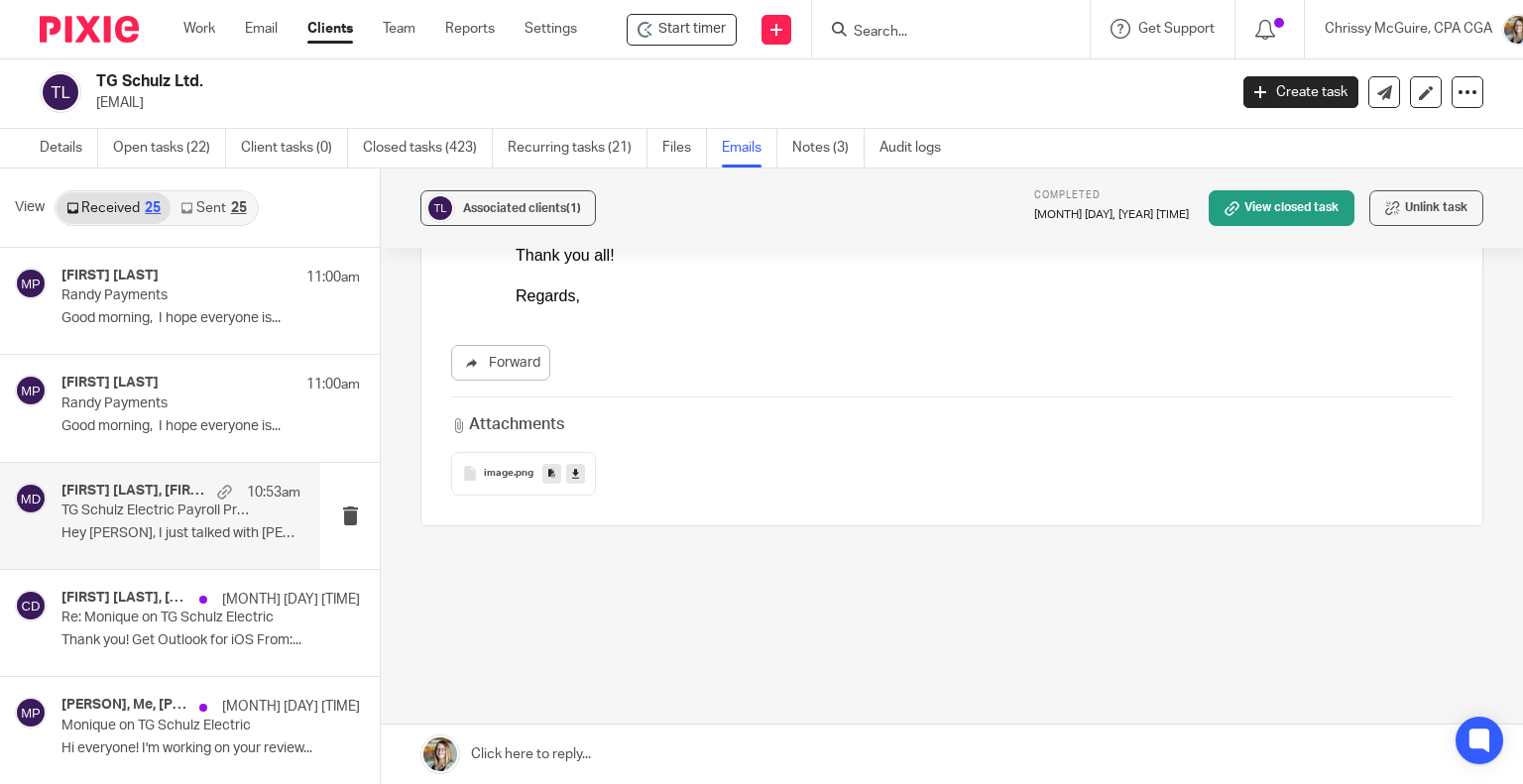 scroll, scrollTop: 0, scrollLeft: 0, axis: both 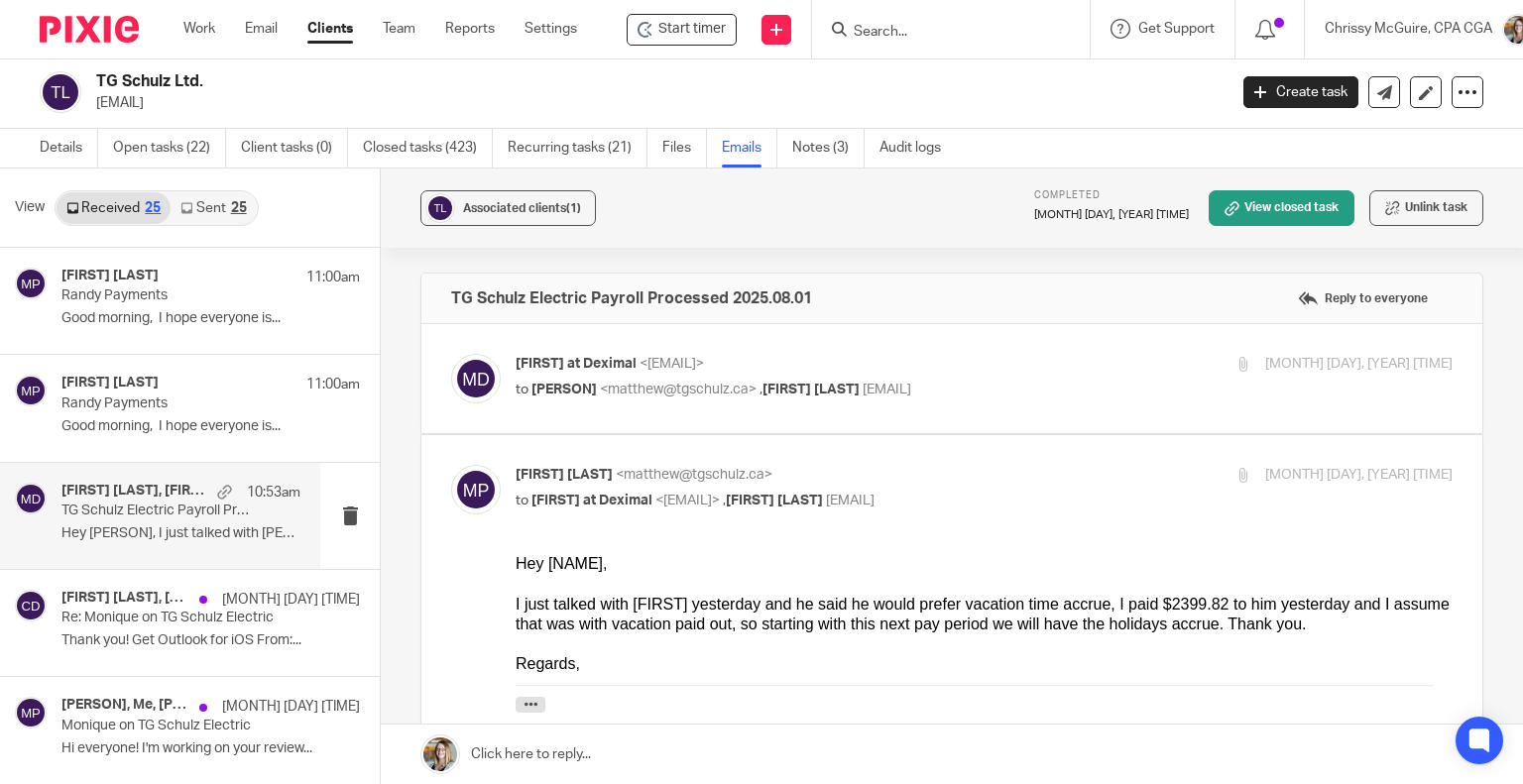 click on "Sent
25" at bounding box center (213, 208) 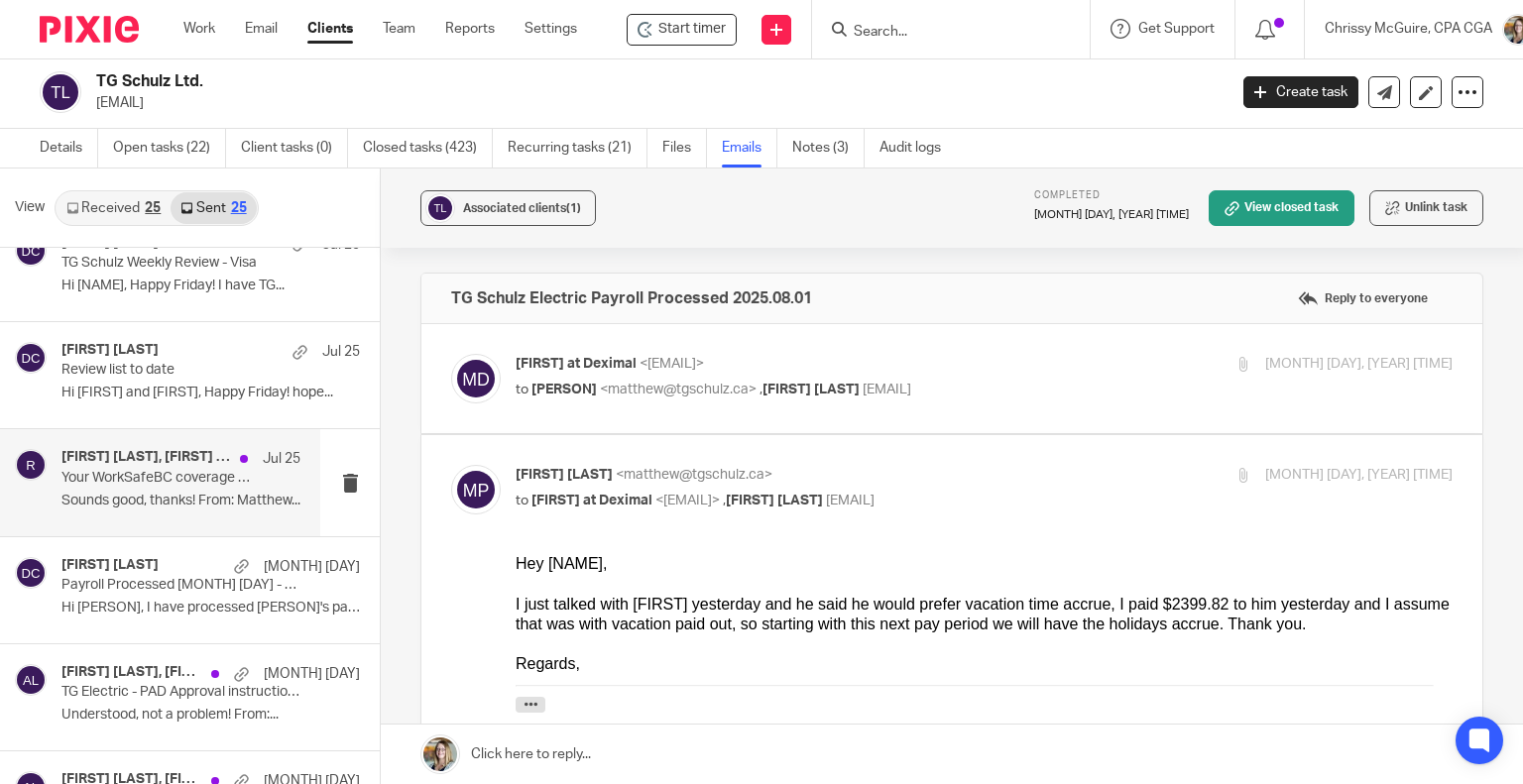 scroll, scrollTop: 793, scrollLeft: 0, axis: vertical 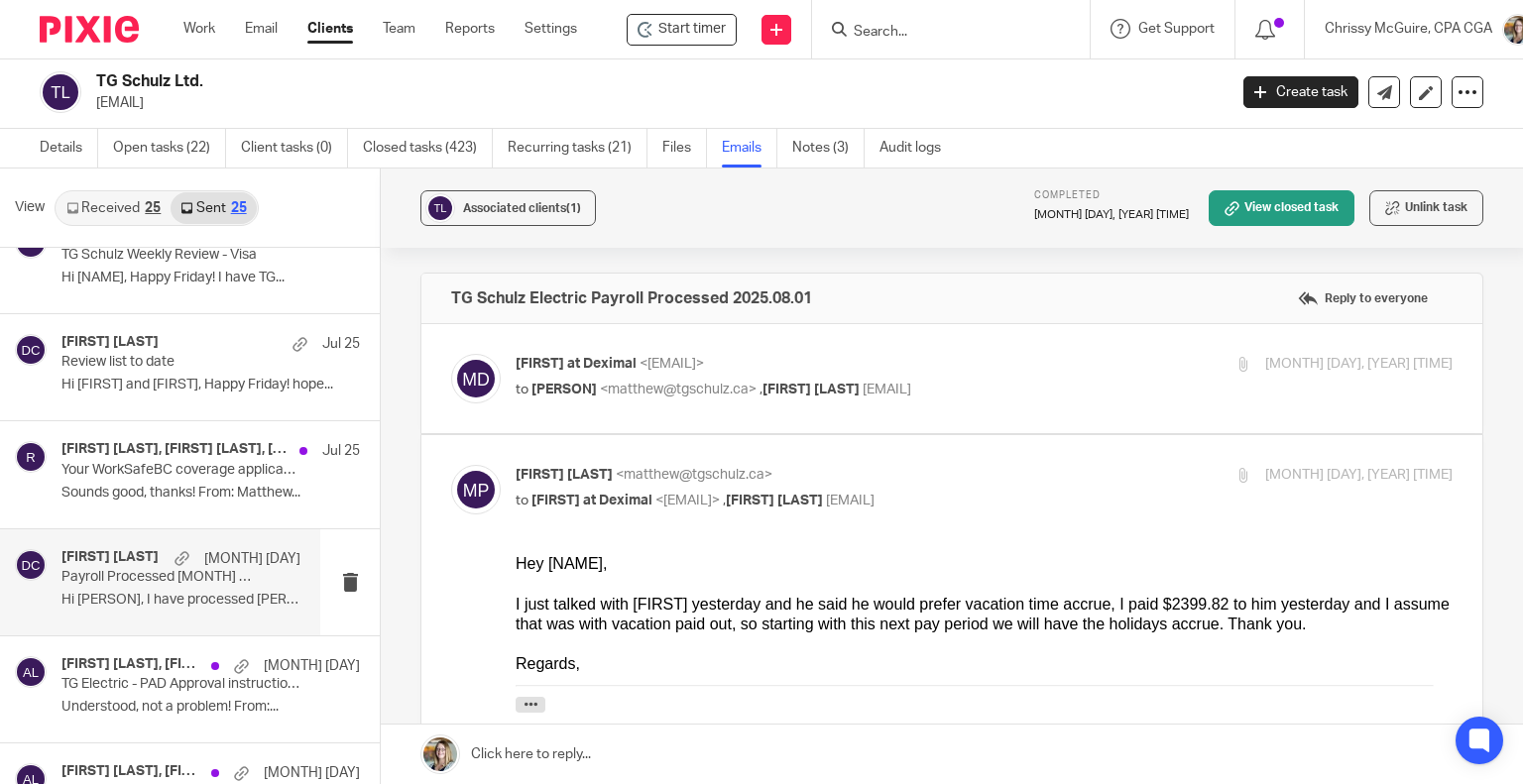 click on "Hi Terry,     I have processed Sandra's payroll..." at bounding box center [180, 600] 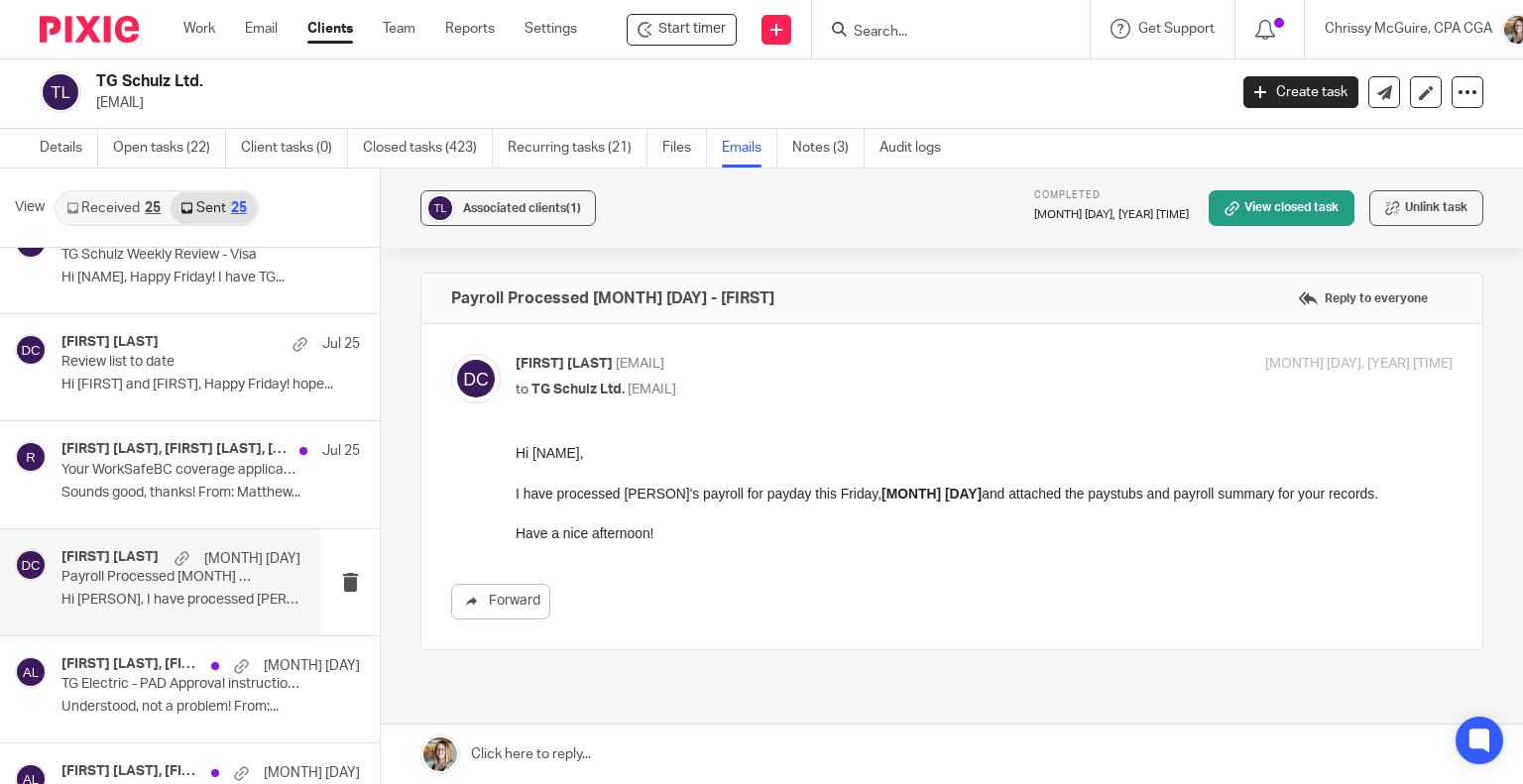 scroll, scrollTop: 0, scrollLeft: 0, axis: both 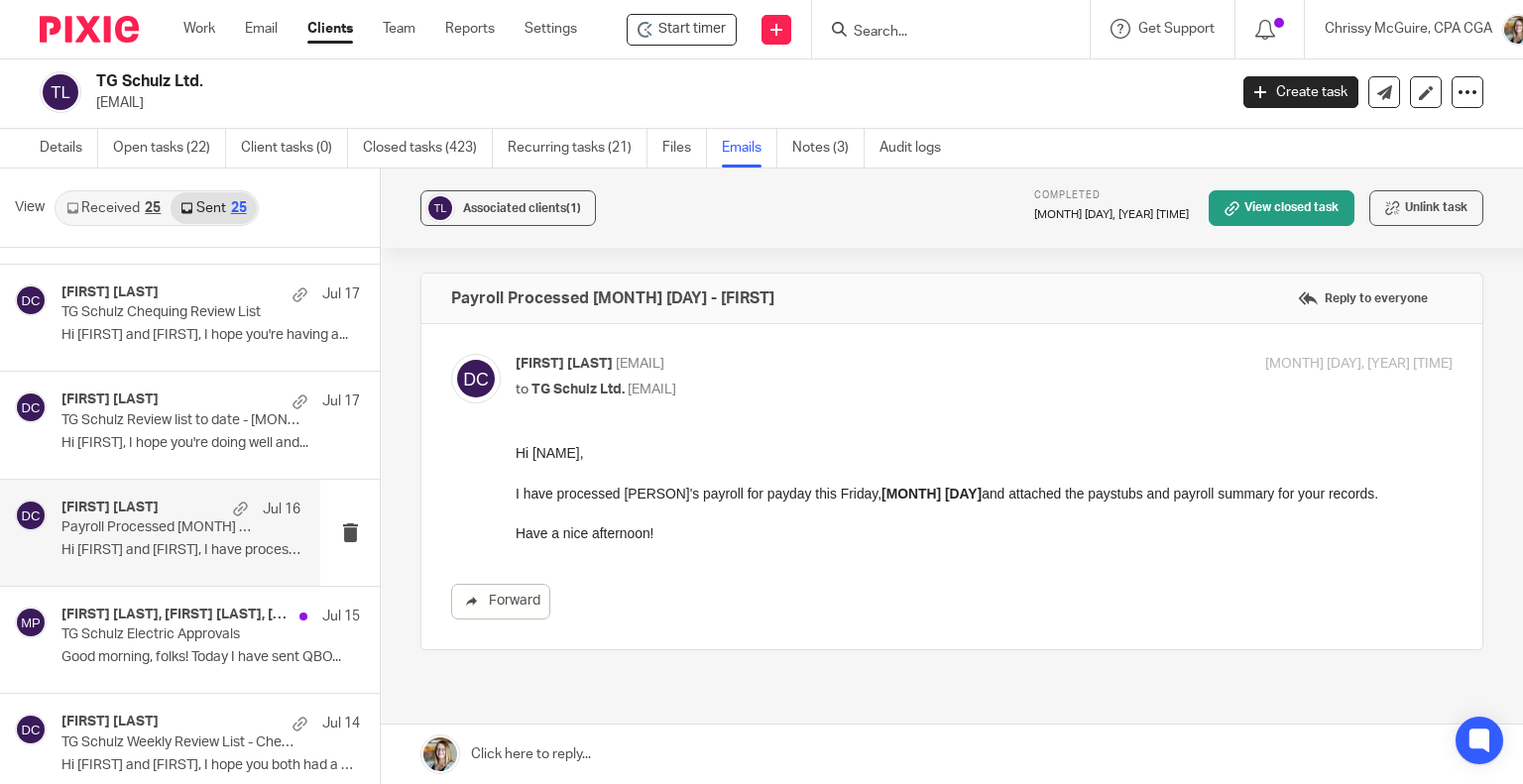 click on "Danielle Collyer
Jul 16   Payroll Processed July 18 2025   Hi Terry and Matt,     I have processed TG..." at bounding box center [180, 532] 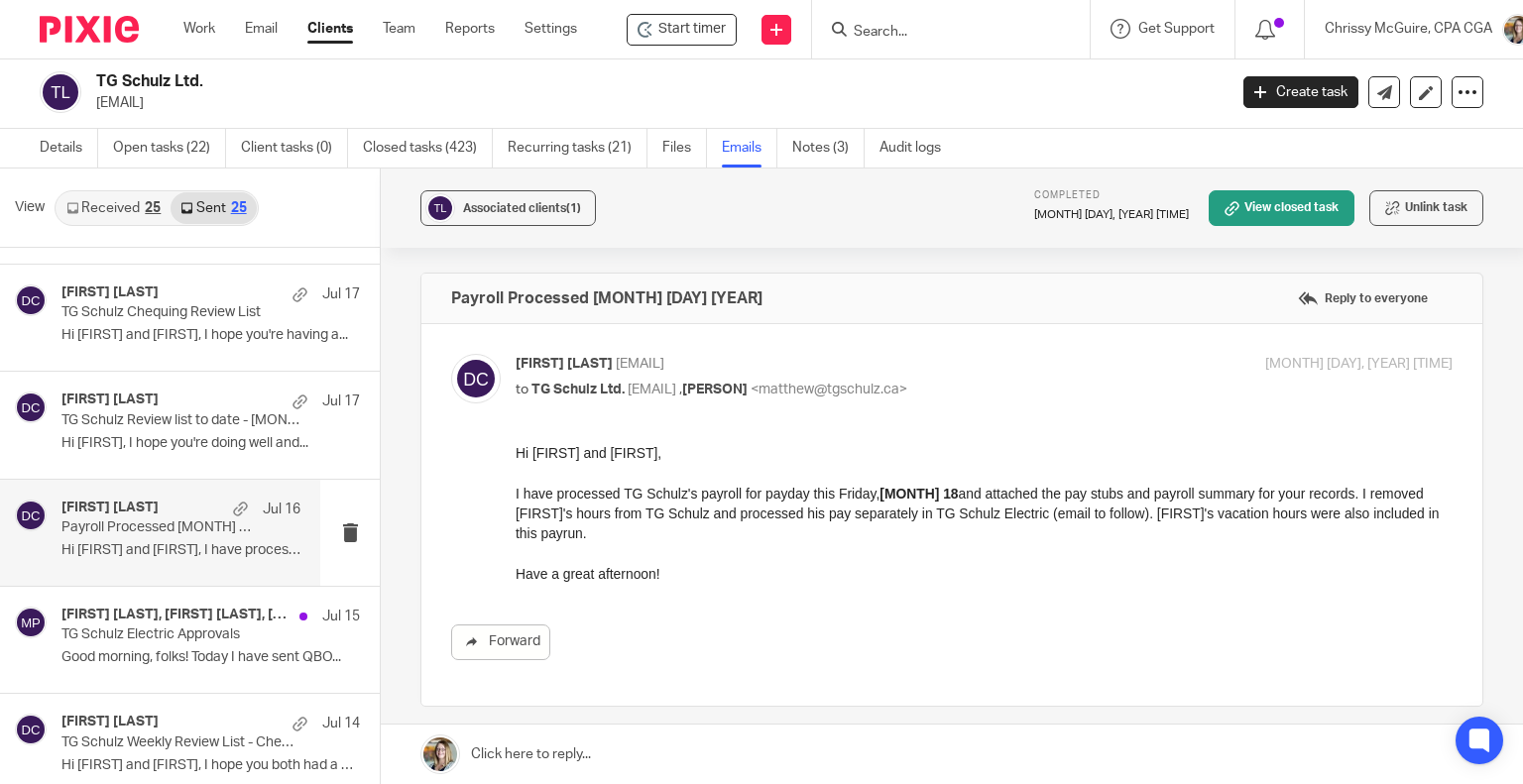 scroll, scrollTop: 0, scrollLeft: 0, axis: both 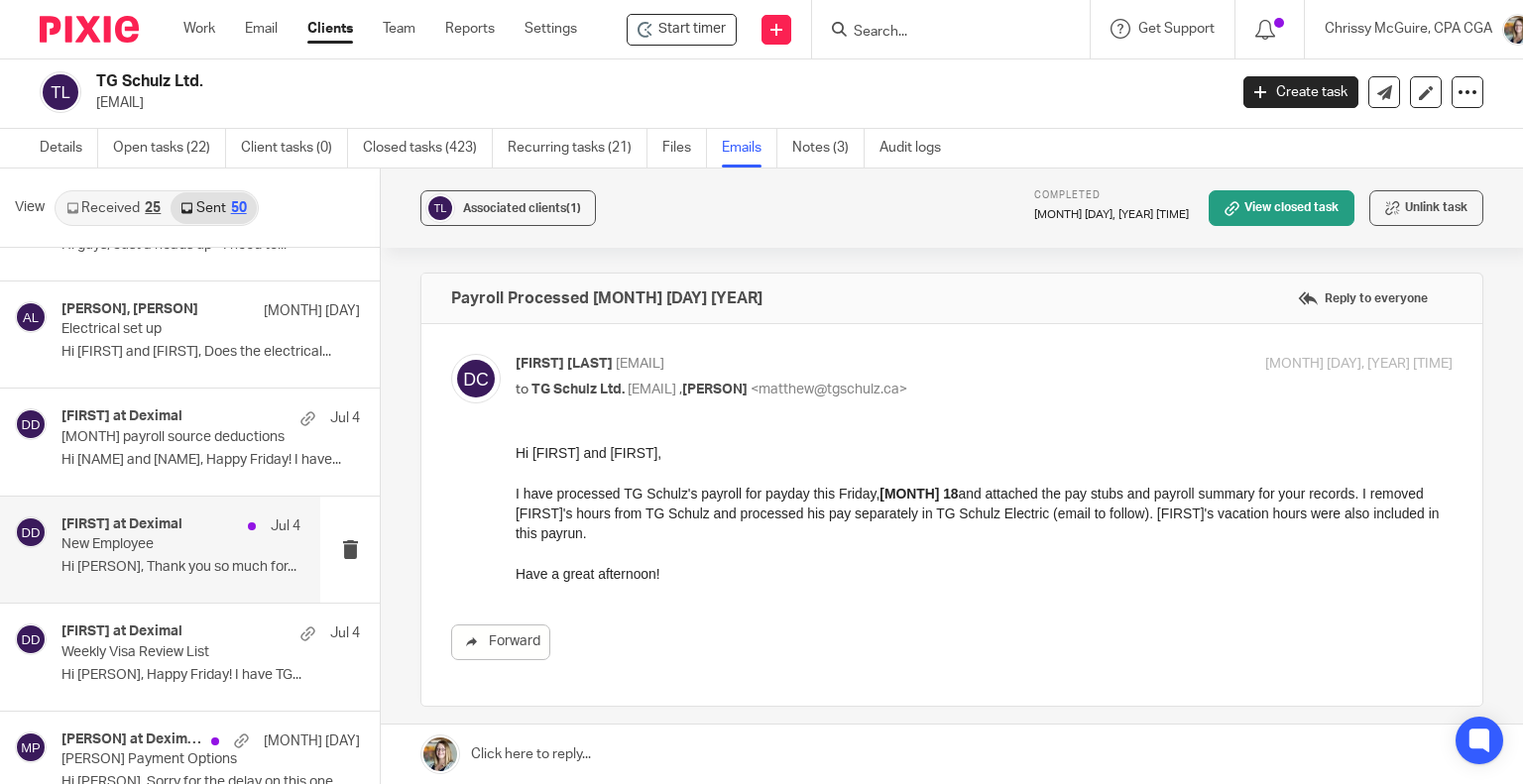 click on "Hi Alaric,      Thank you so much for..." at bounding box center (180, 567) 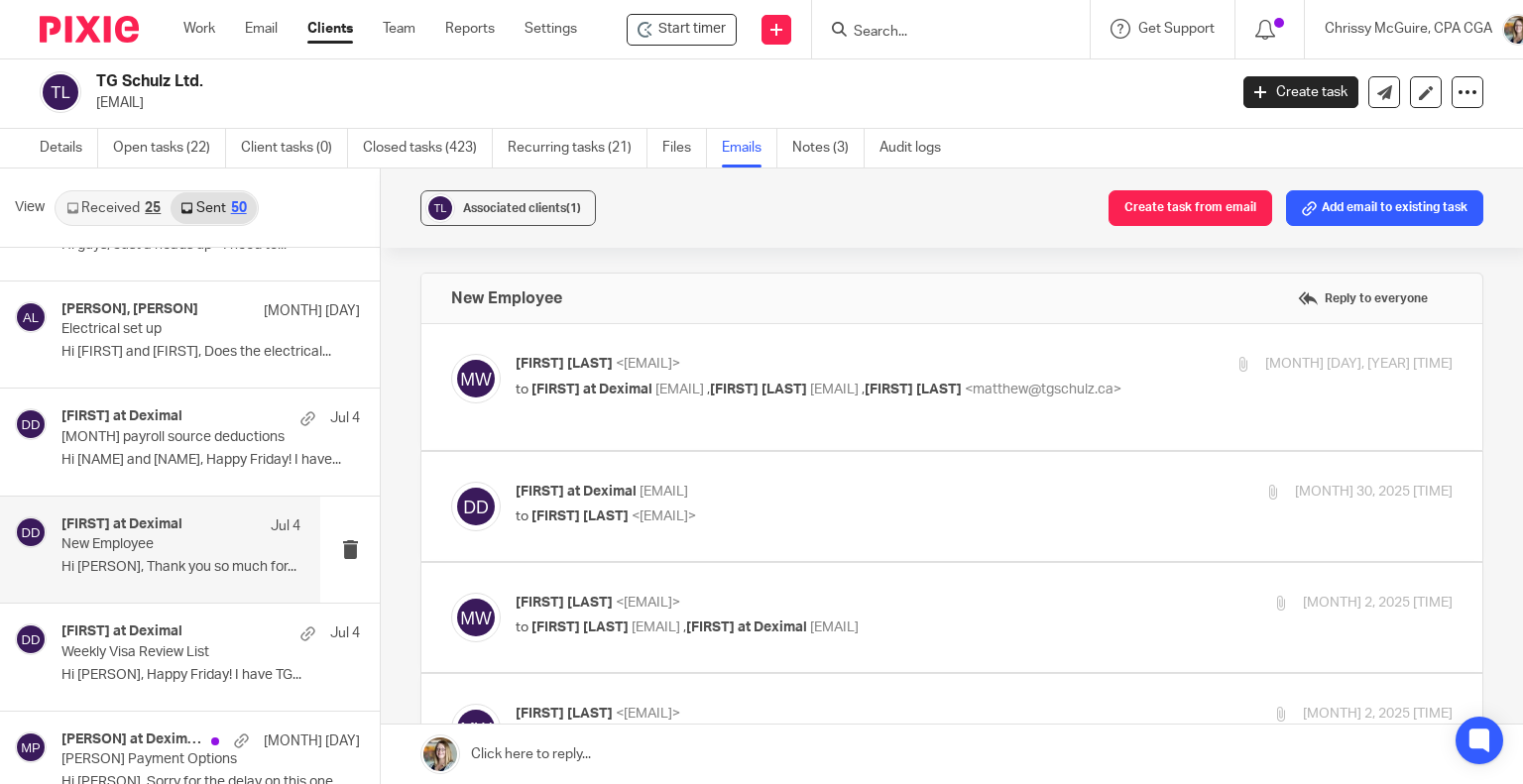 scroll, scrollTop: 0, scrollLeft: 0, axis: both 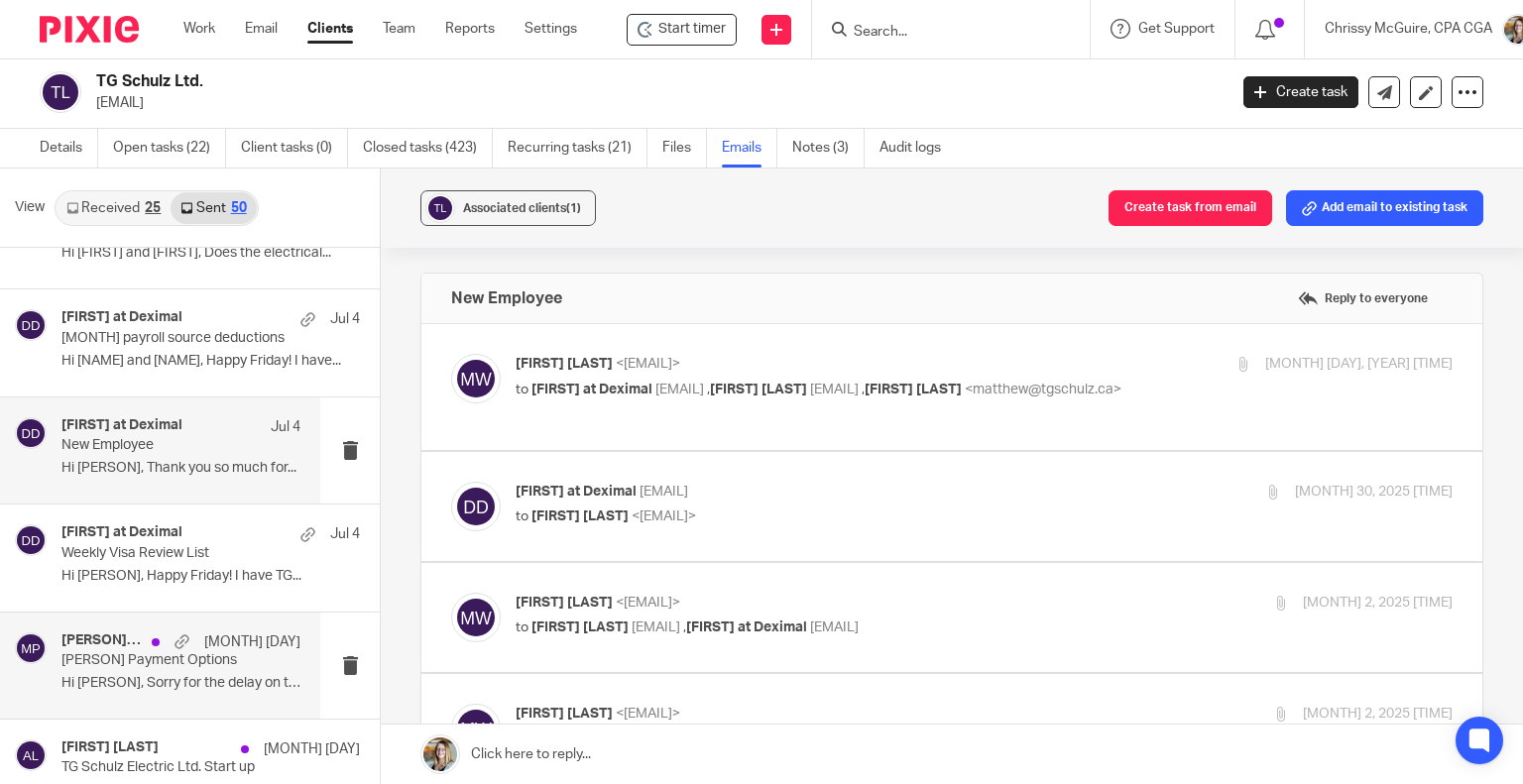 click on "[FIRST] Payment Options" at bounding box center [157, 660] 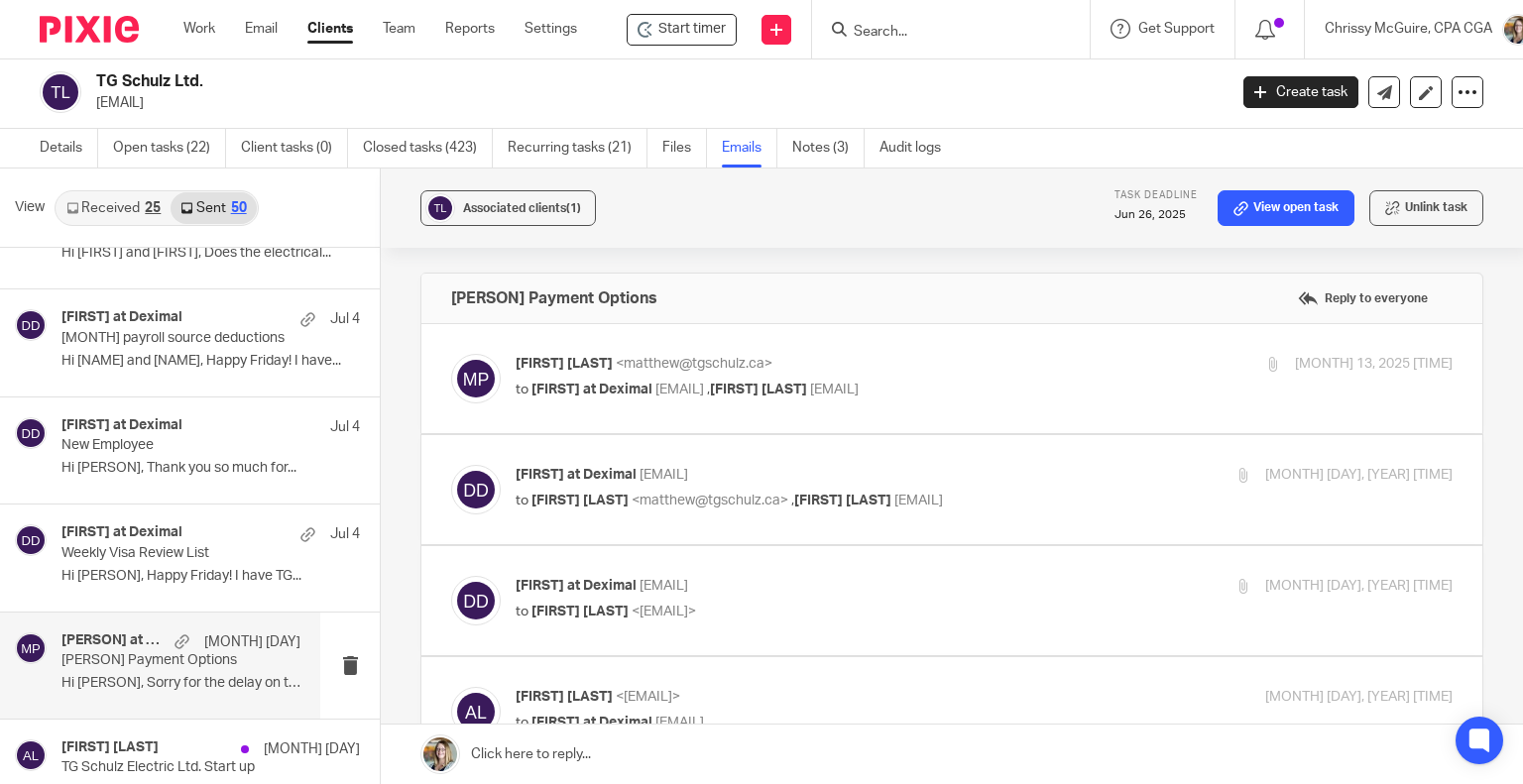 scroll, scrollTop: 0, scrollLeft: 0, axis: both 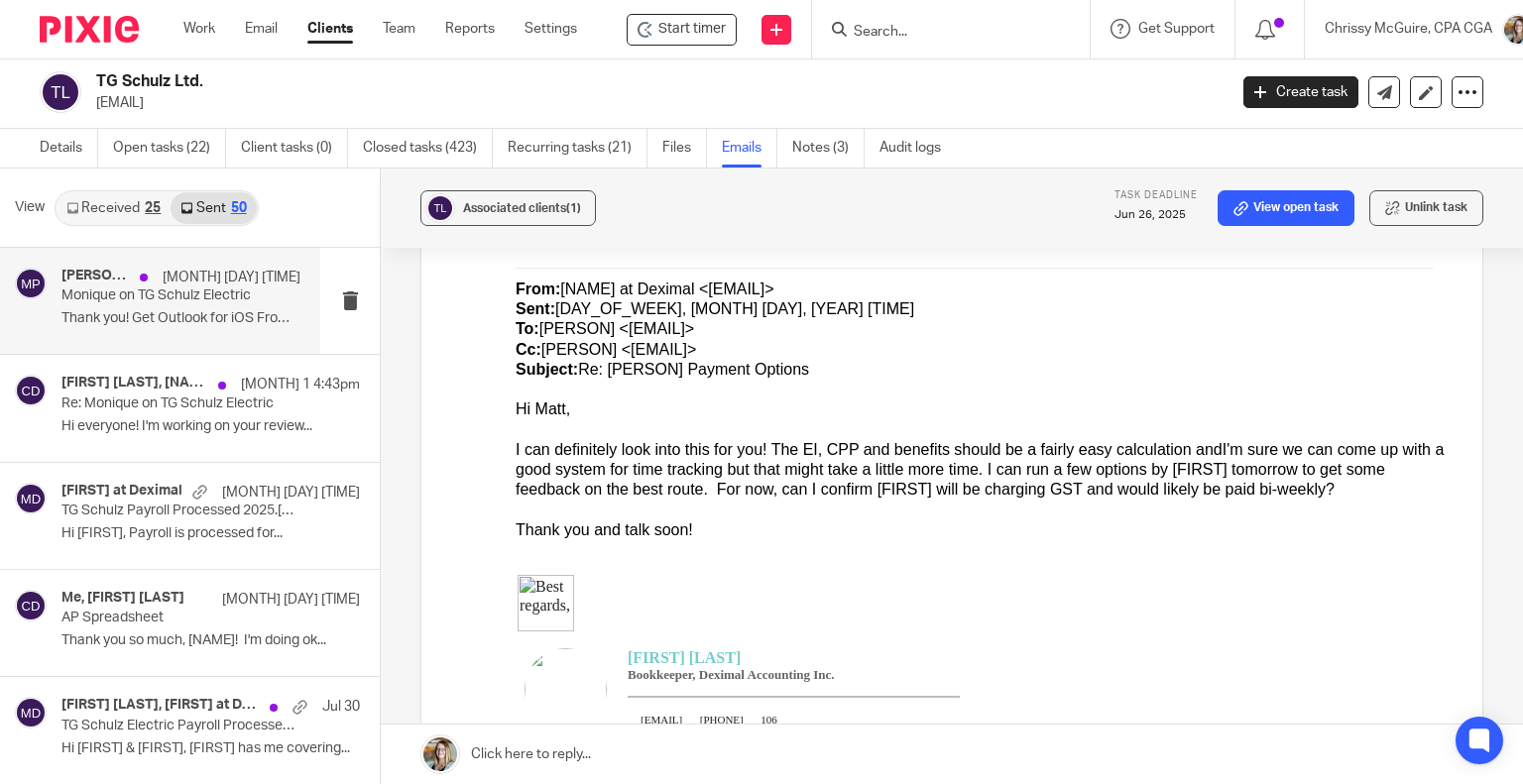 click on "Thank you!      Get Outlook for iOS   From:..." at bounding box center (180, 318) 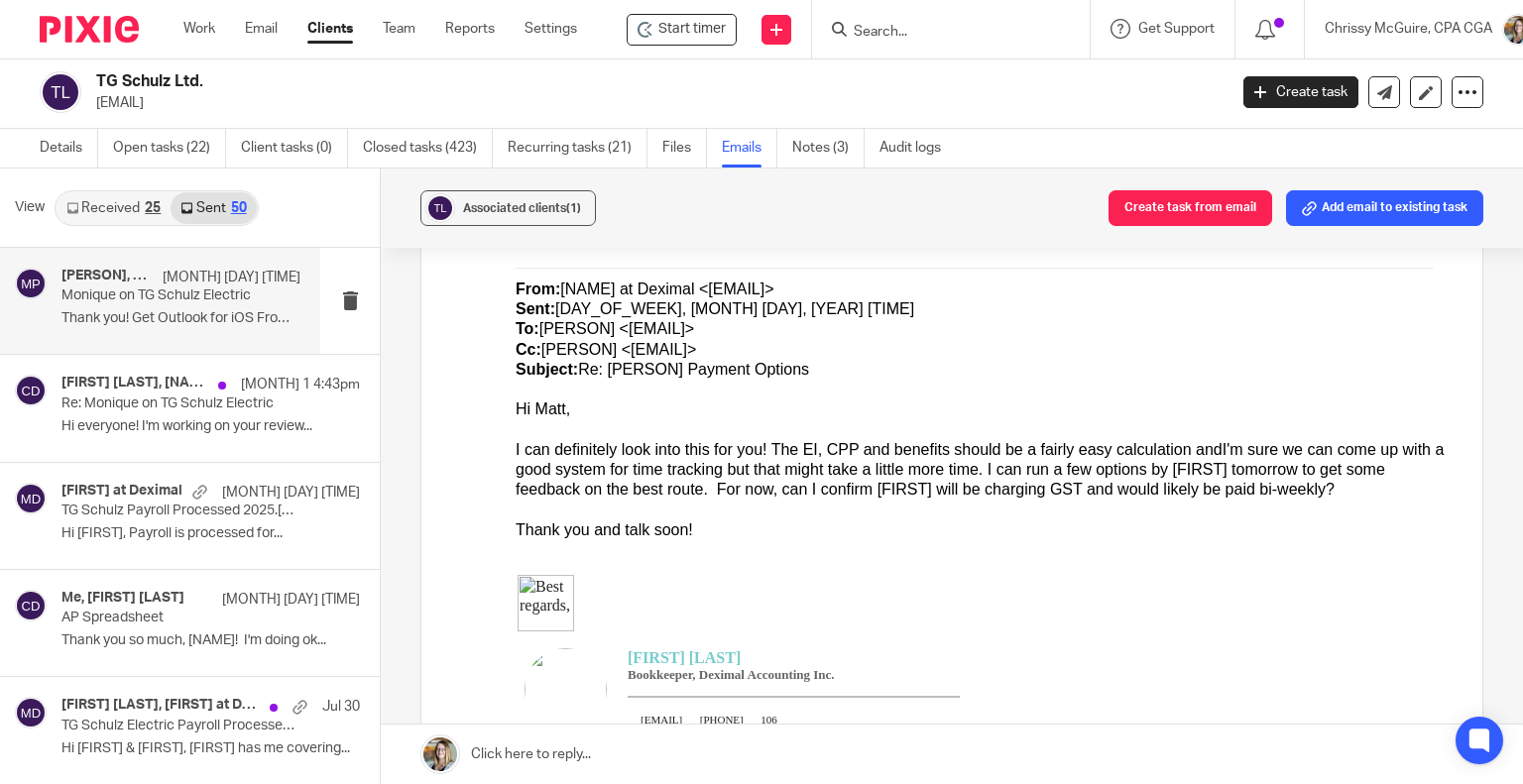 scroll, scrollTop: 0, scrollLeft: 0, axis: both 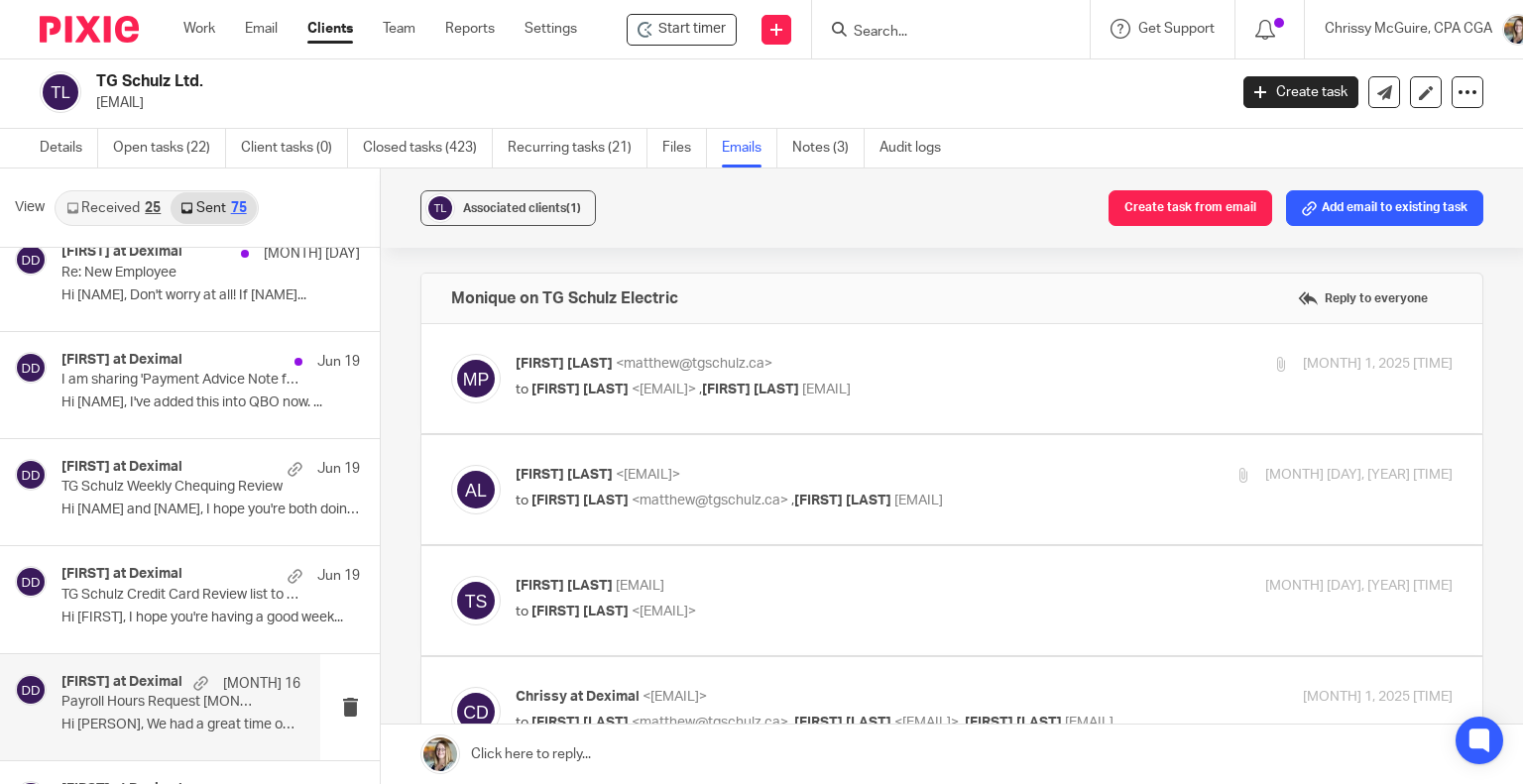 click on "Payroll Hours Request  June 1 - June 14 2025" at bounding box center [157, 702] 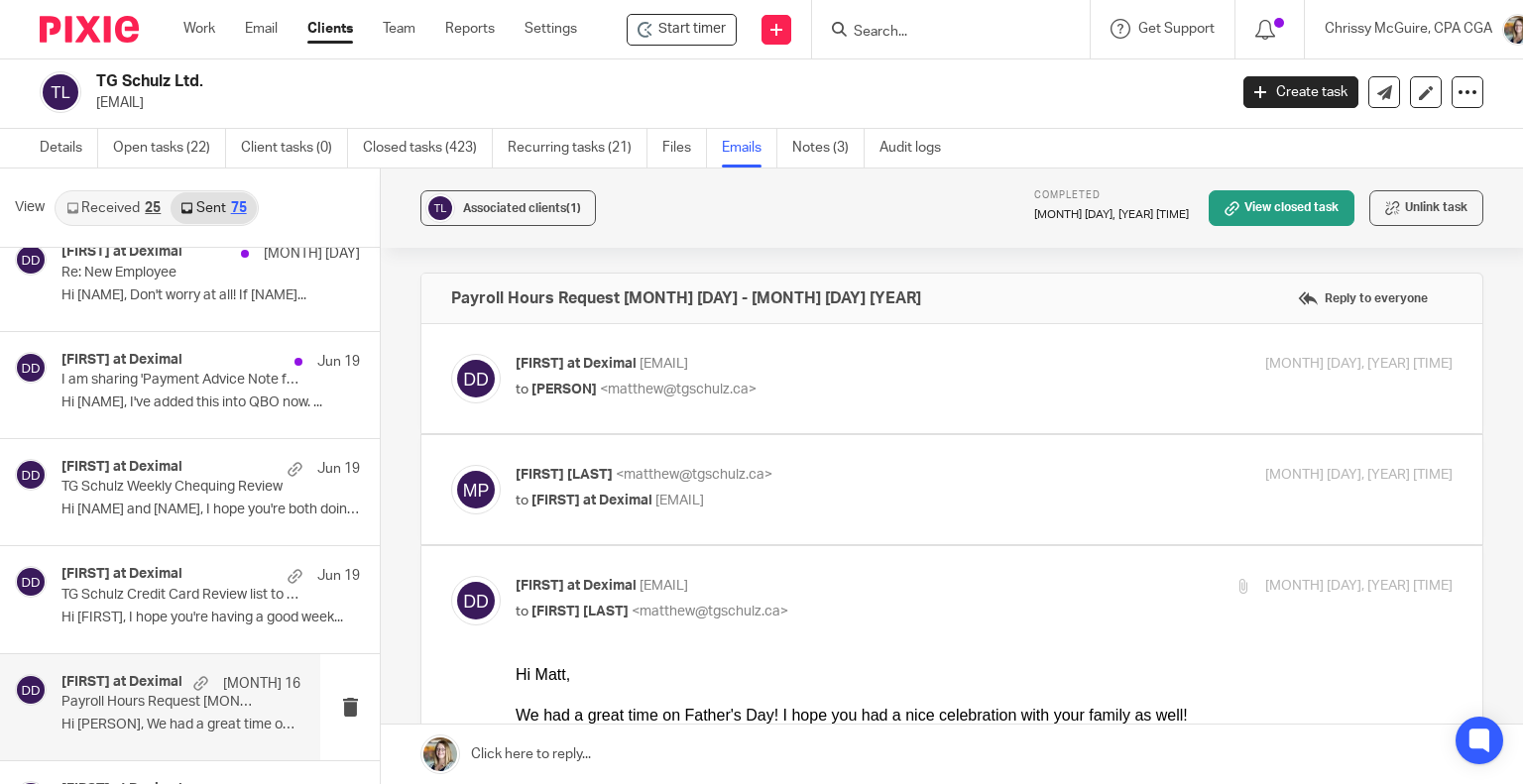 scroll, scrollTop: 0, scrollLeft: 0, axis: both 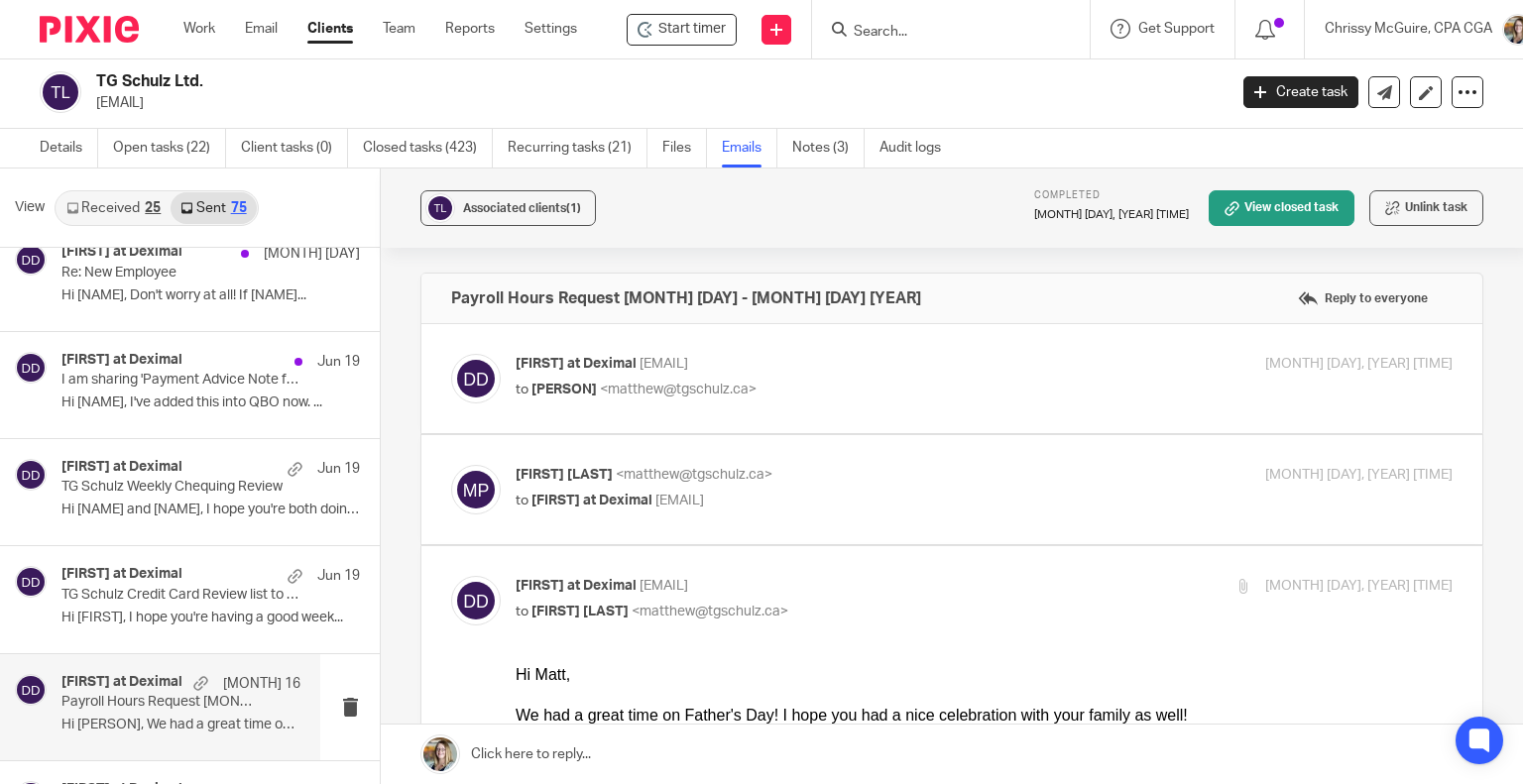 click on "to
Matt Patenaude
<matthew@tgschulz.ca>" at bounding box center [828, 390] 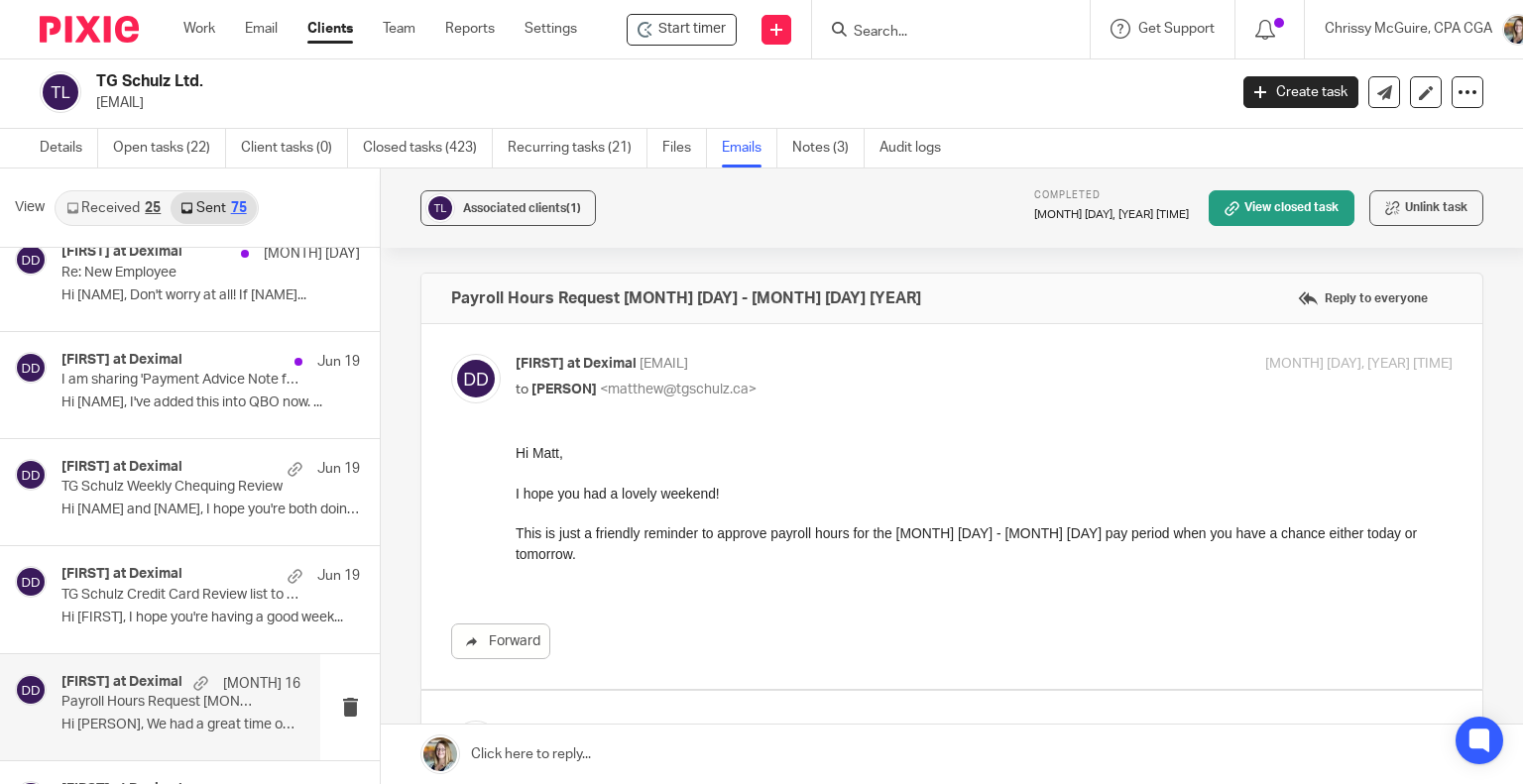 scroll, scrollTop: 0, scrollLeft: 0, axis: both 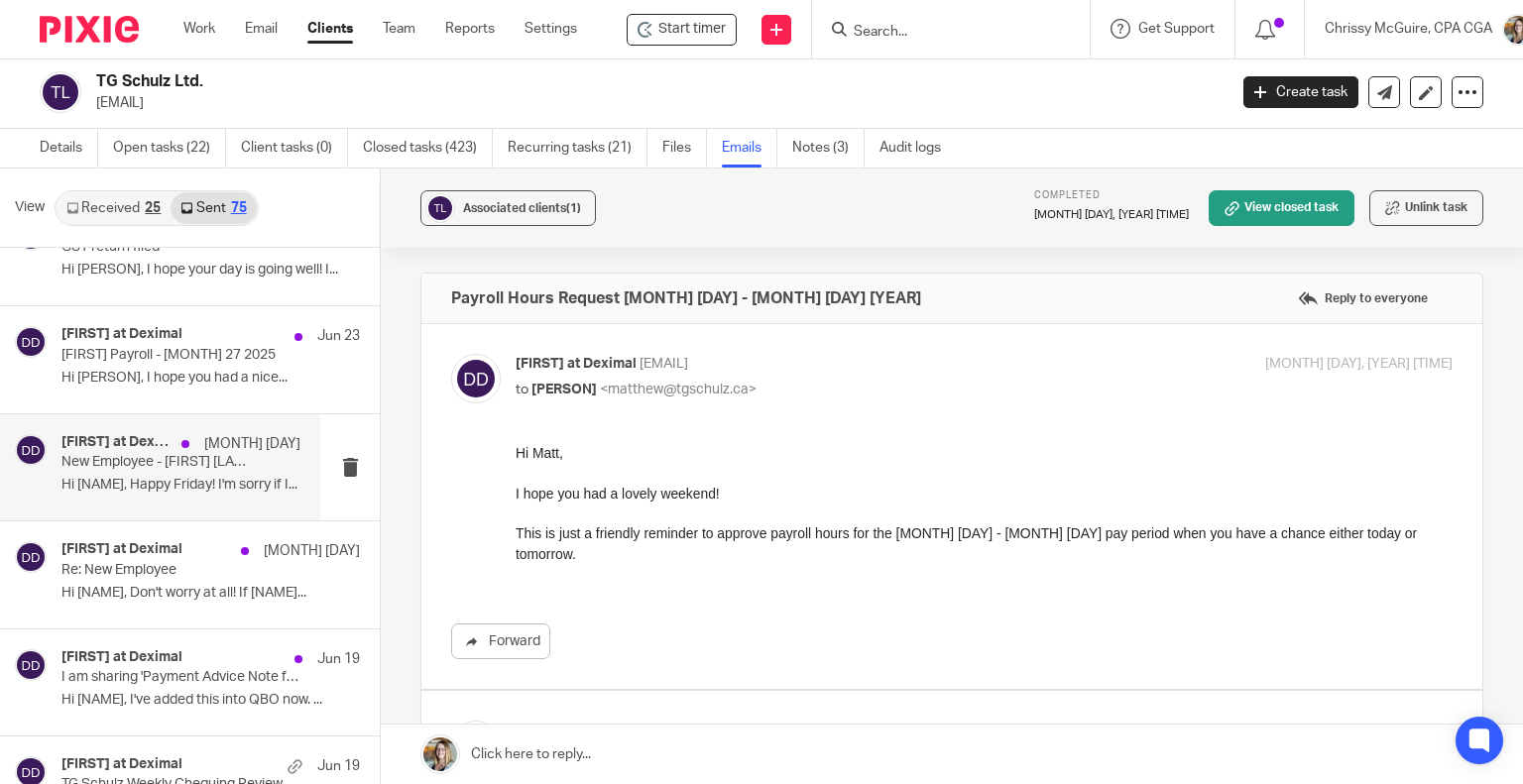 click on "New Employee - David Wunsch" at bounding box center (157, 462) 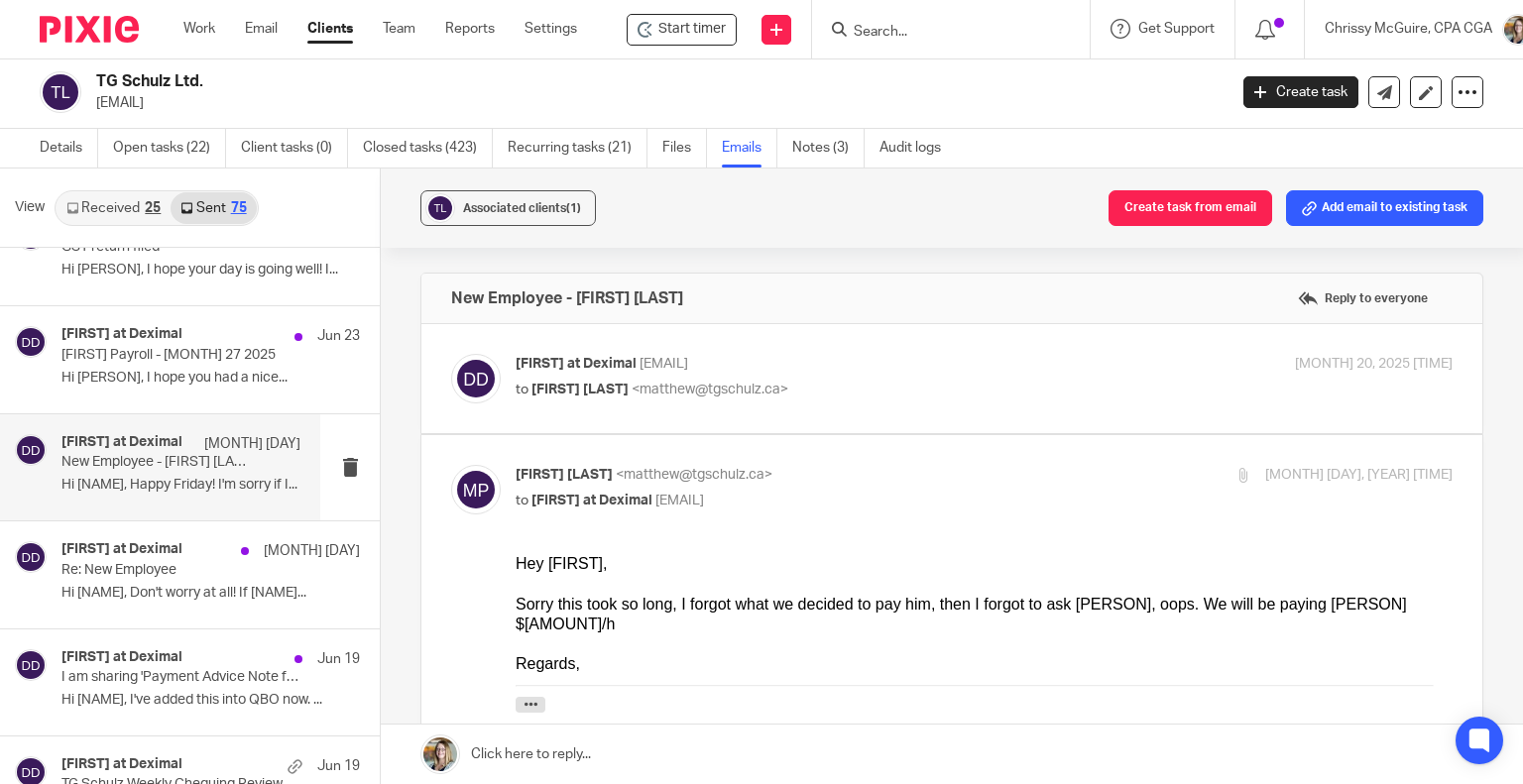 scroll, scrollTop: 0, scrollLeft: 0, axis: both 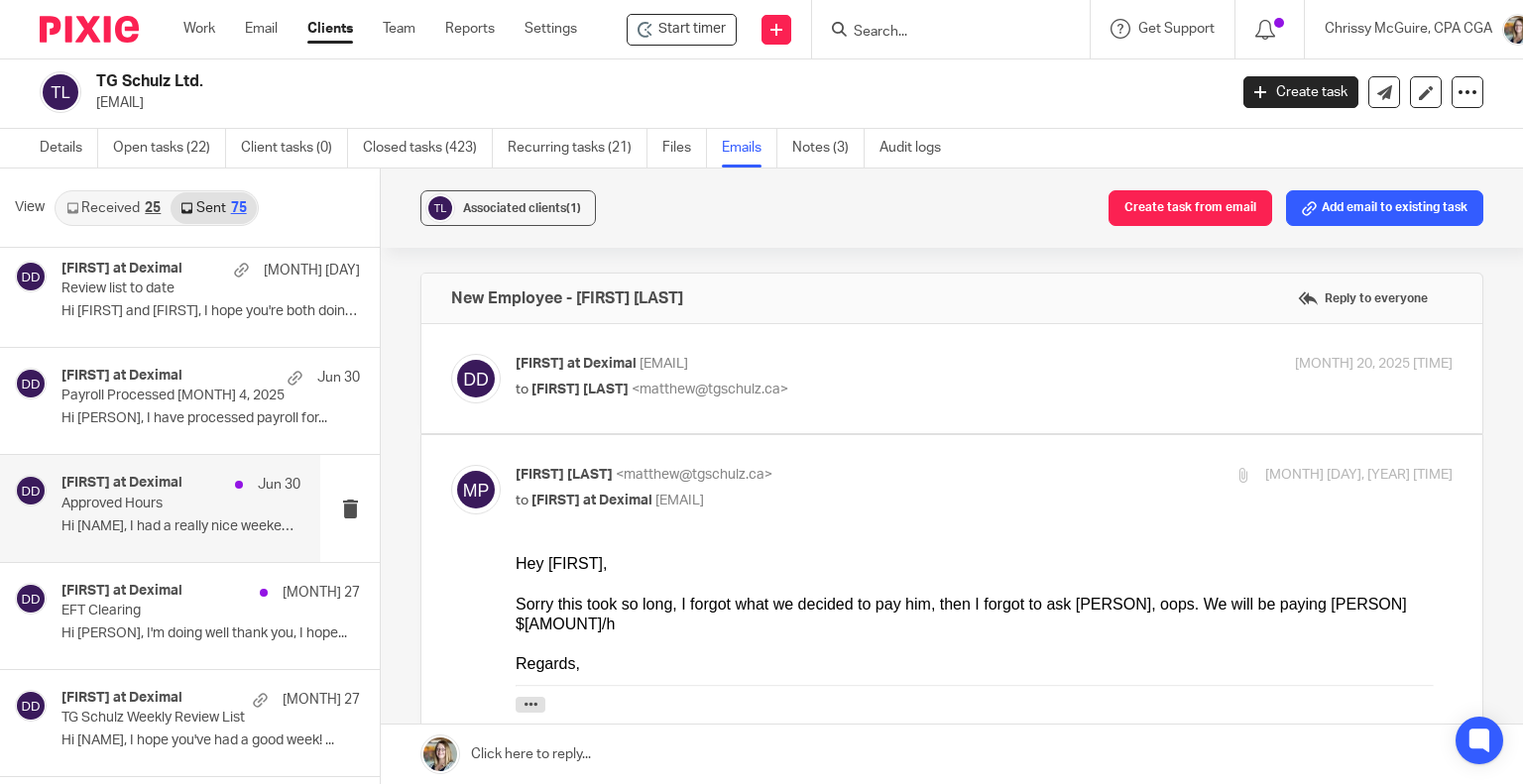 click on "Hi Matt,     I had a really nice weekend - we..." at bounding box center [180, 526] 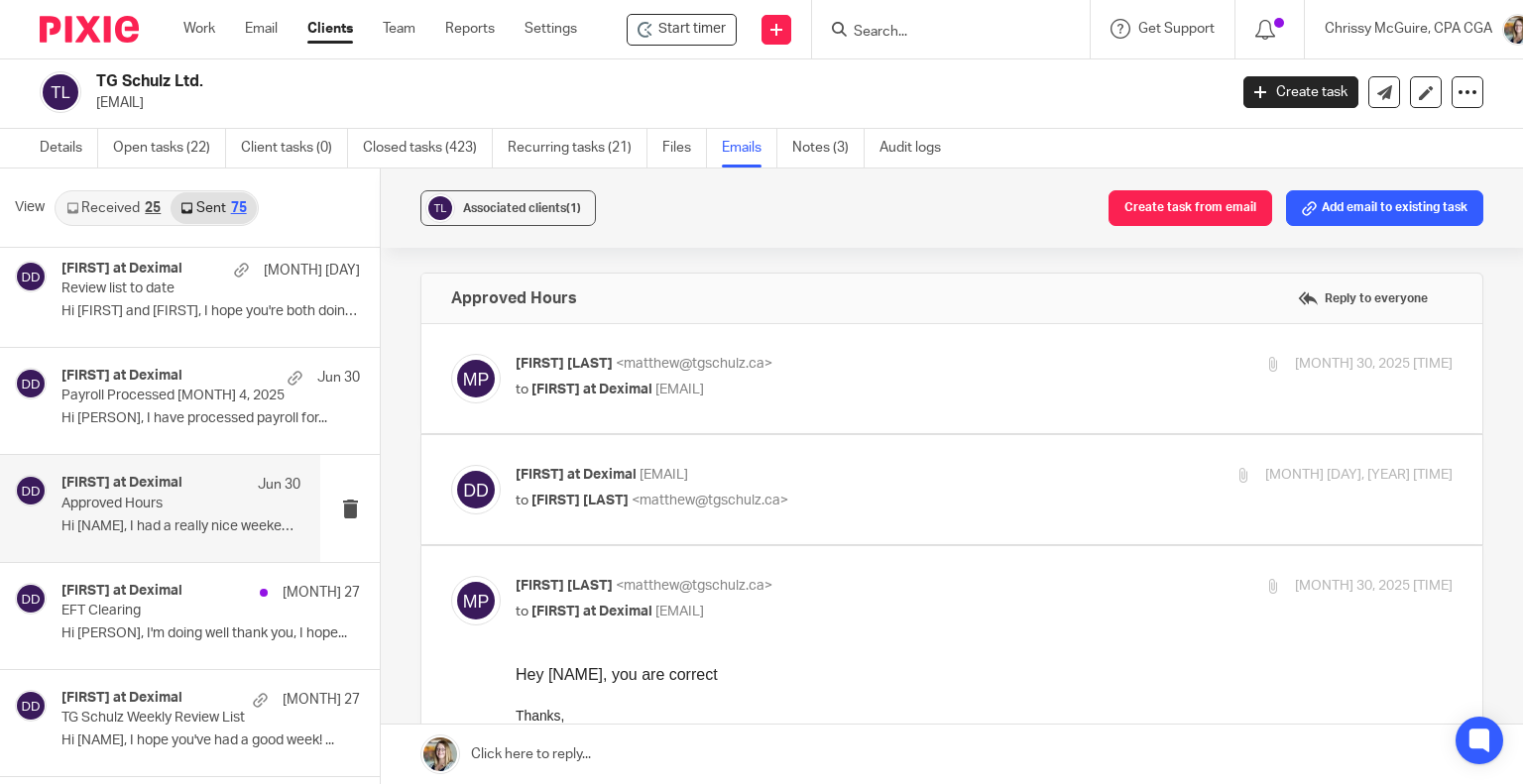 scroll, scrollTop: 0, scrollLeft: 0, axis: both 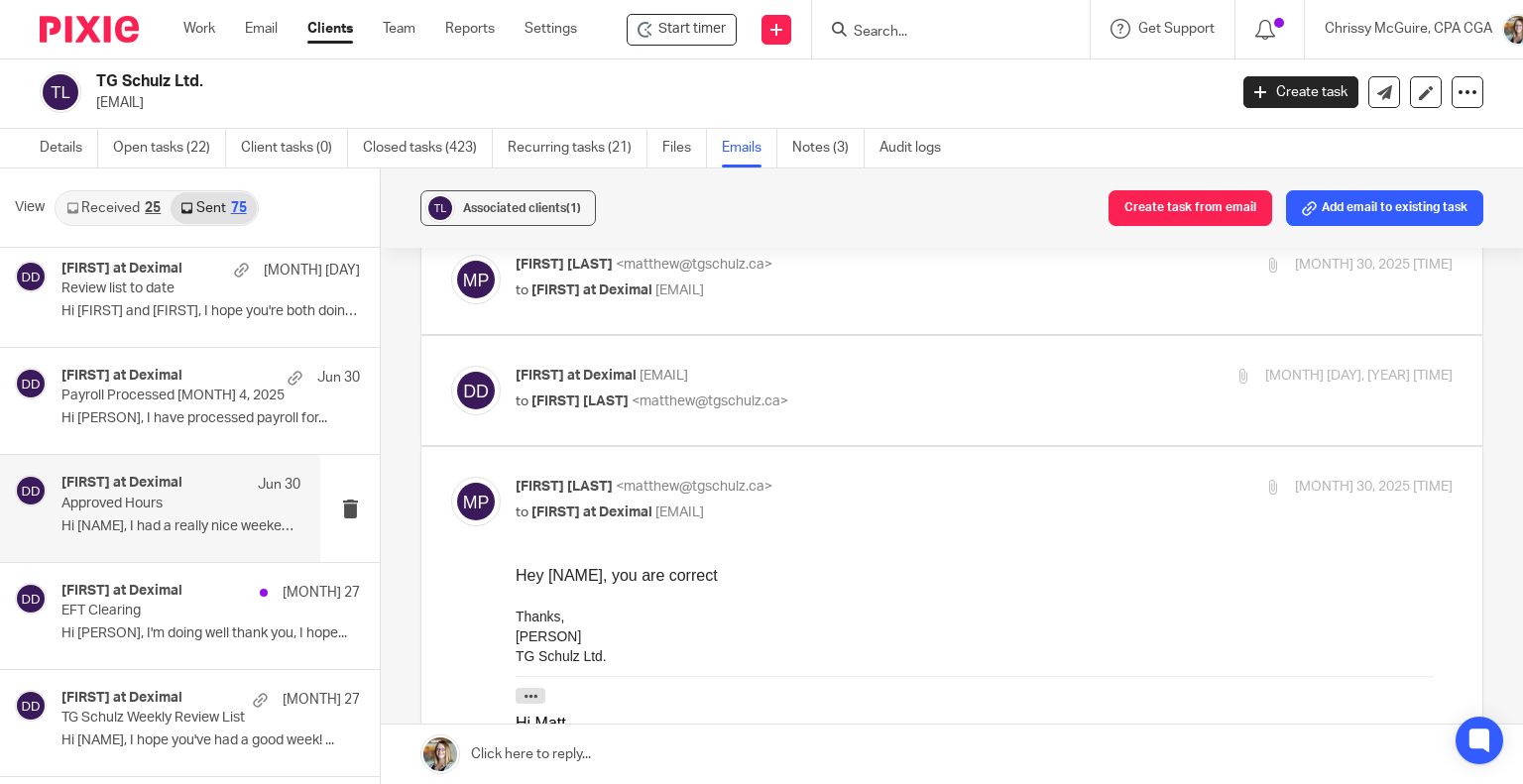 click on "to
Matthew Patenaude
<matthew@tgschulz.ca>" at bounding box center (828, 401) 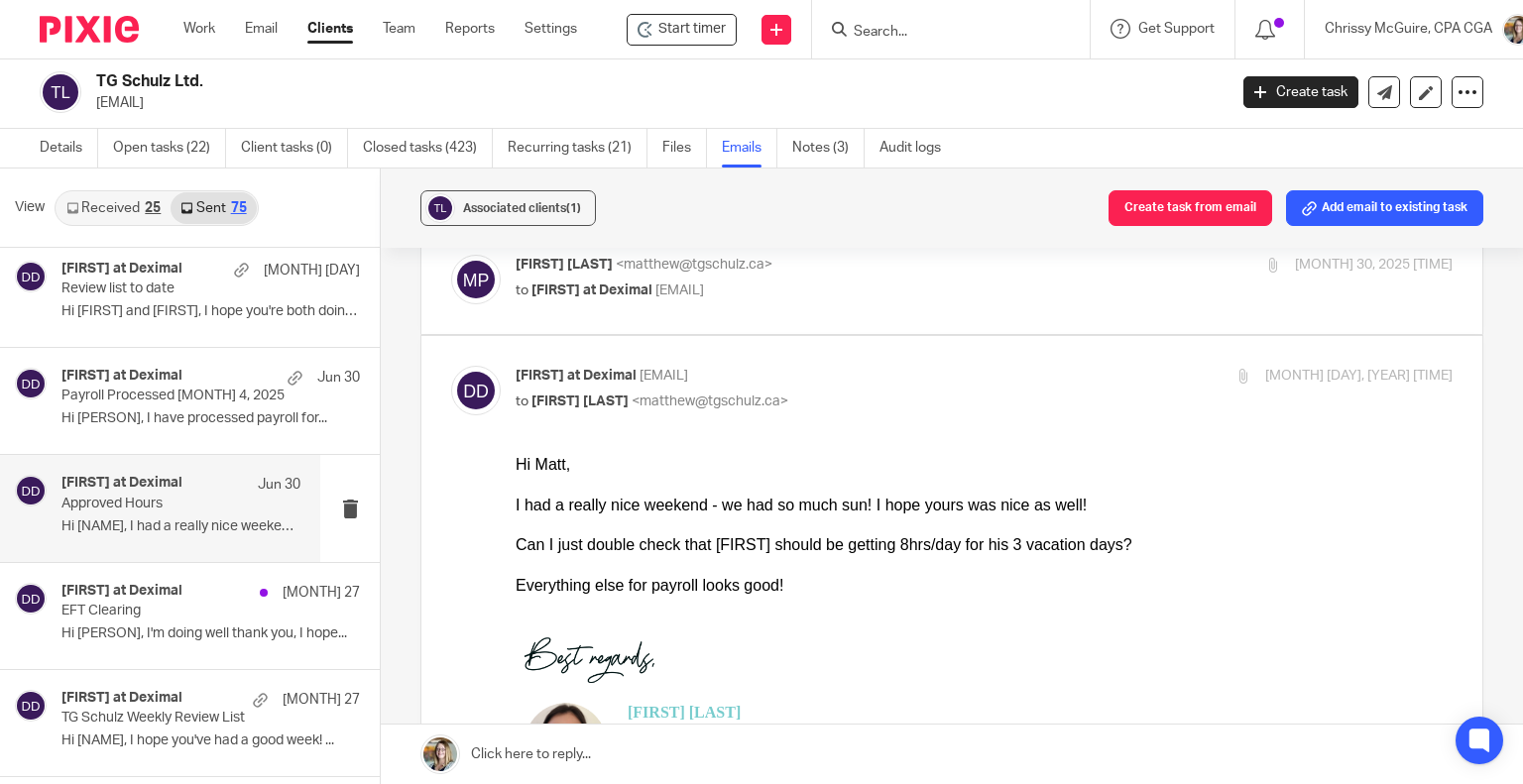 scroll, scrollTop: 0, scrollLeft: 0, axis: both 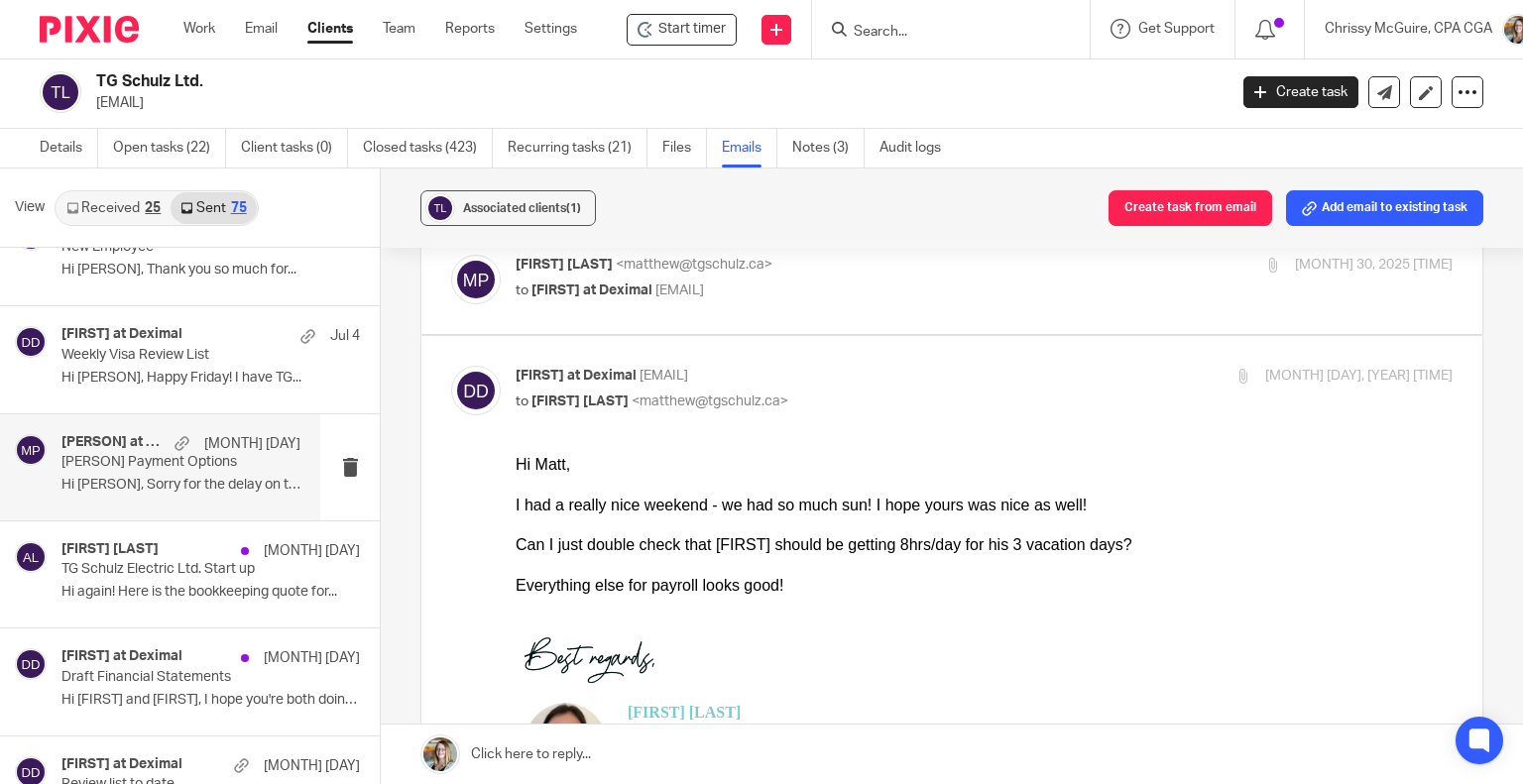 click on "[FIRST] Payment Options" at bounding box center [157, 462] 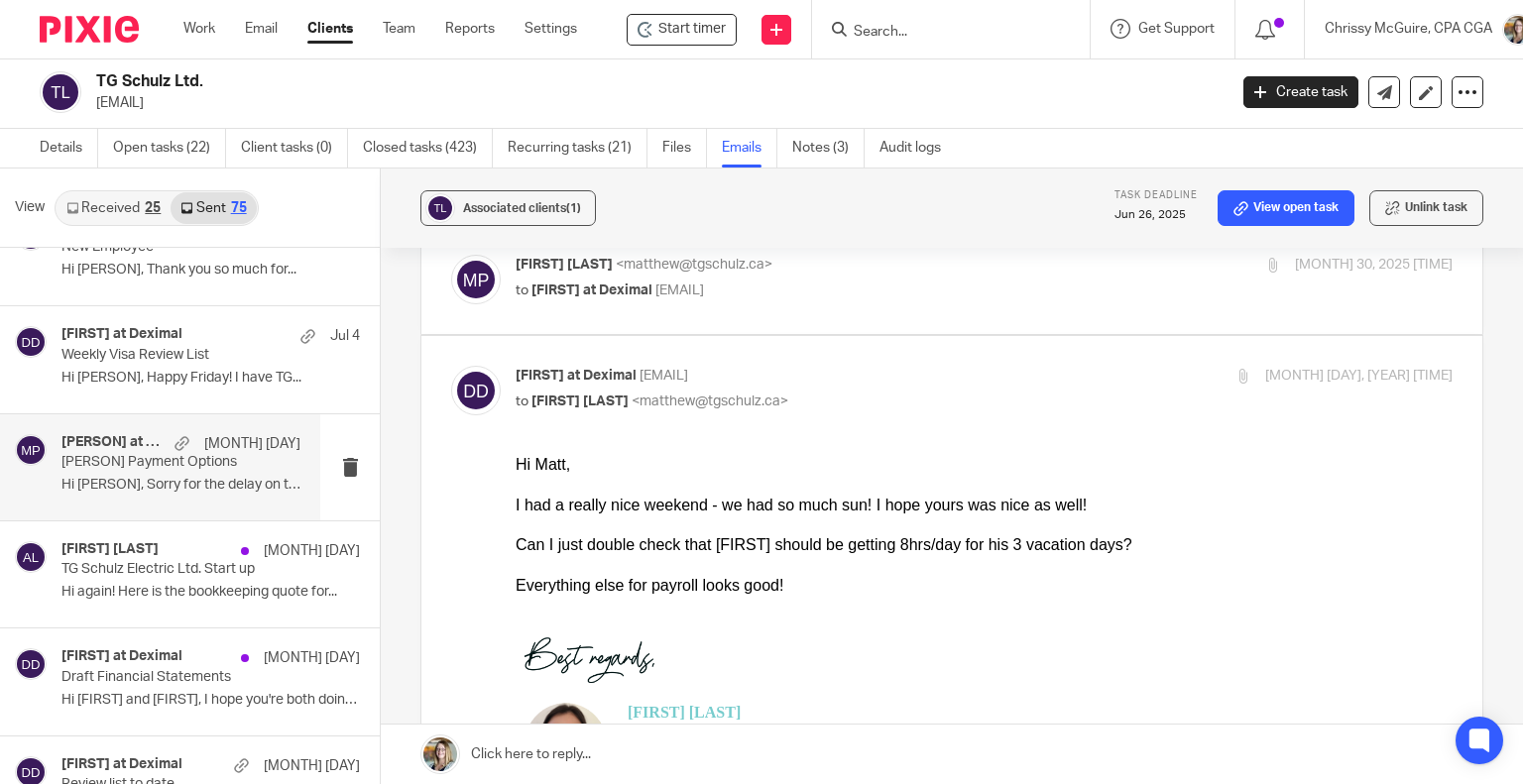 scroll, scrollTop: 0, scrollLeft: 0, axis: both 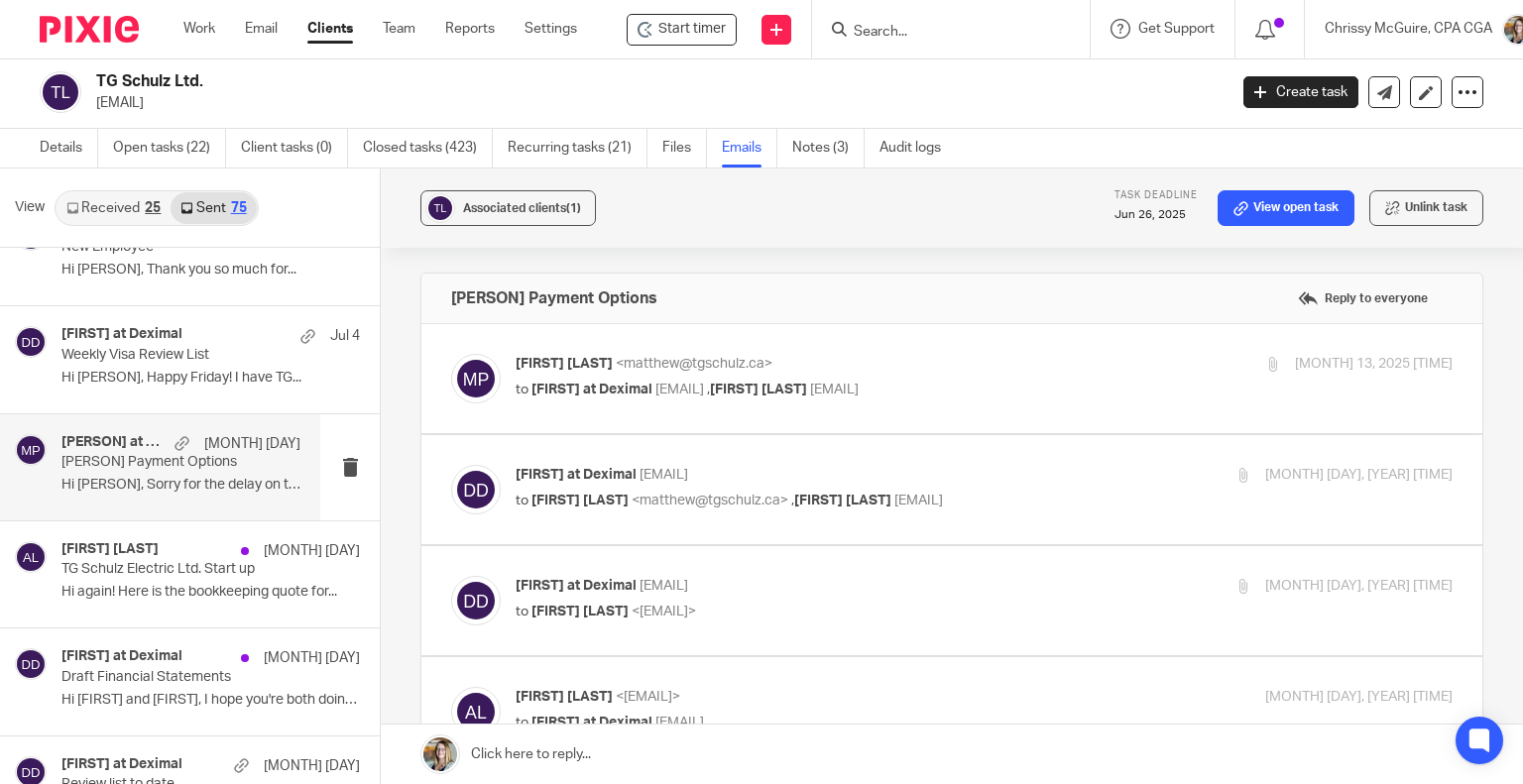 click on "to
Danielle at Deximal
<danielle@deximal.ca>   ,
Terry Schulz
<terry@tgschulz.ca>" at bounding box center [828, 390] 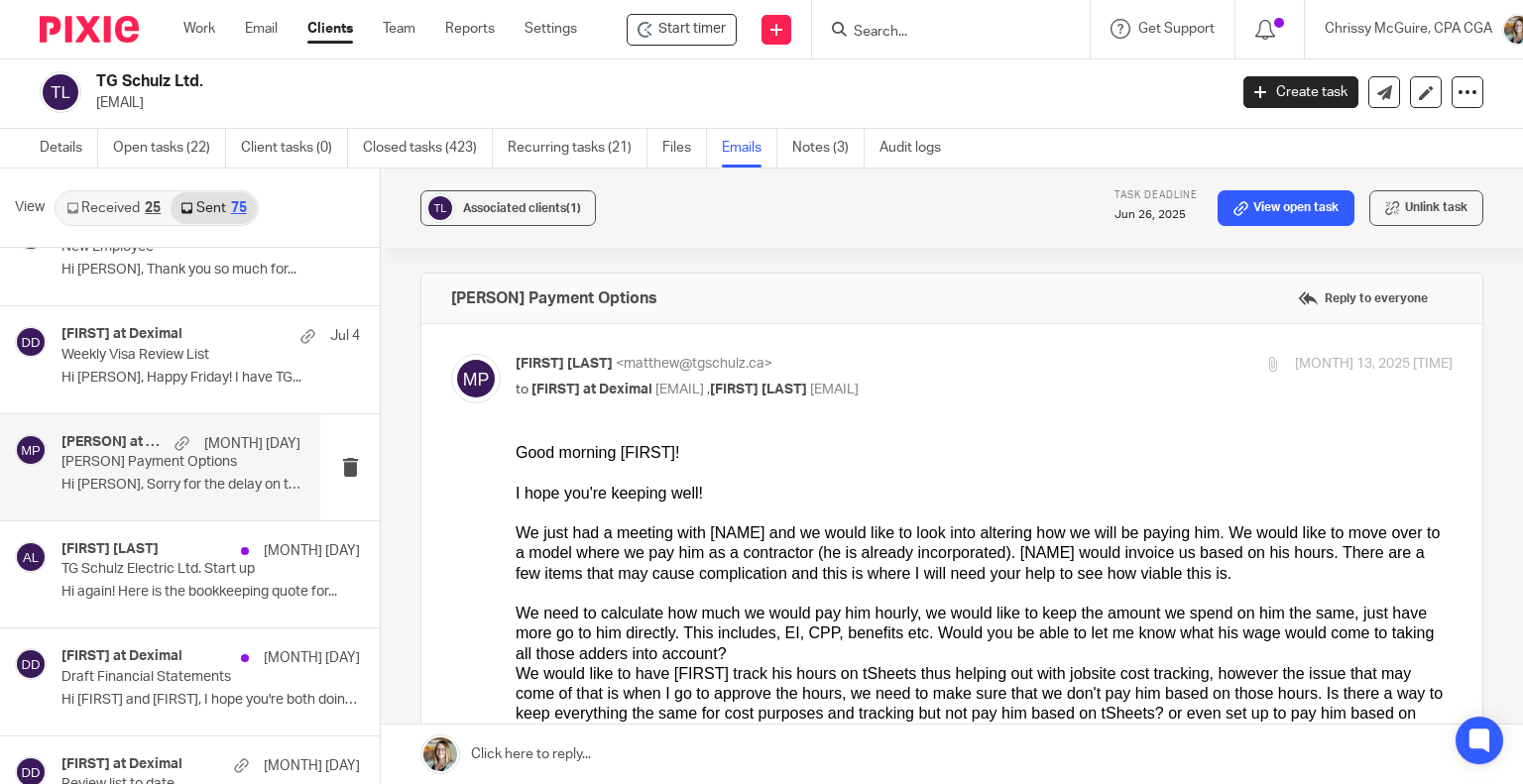 scroll, scrollTop: 0, scrollLeft: 0, axis: both 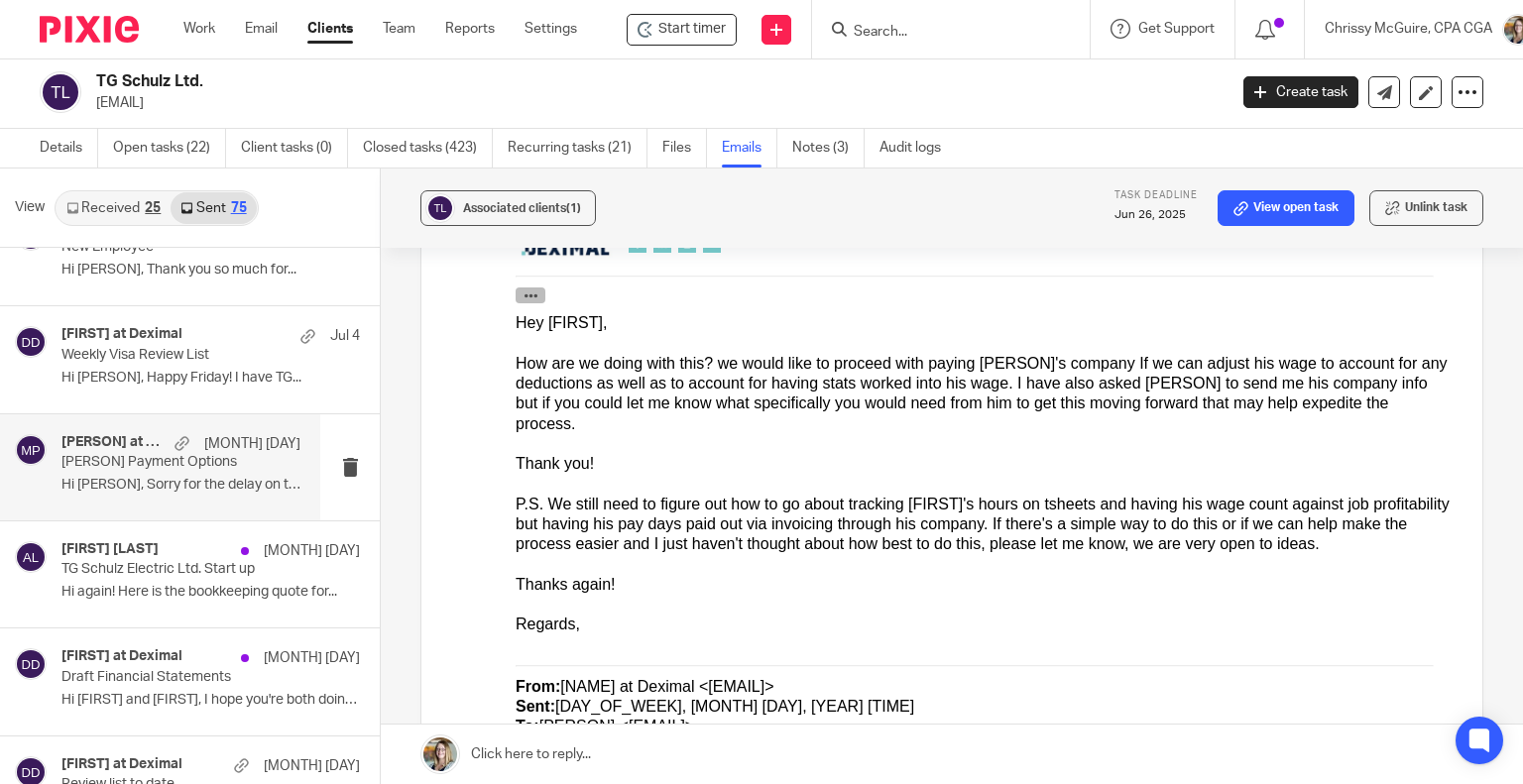 click at bounding box center (530, 295) 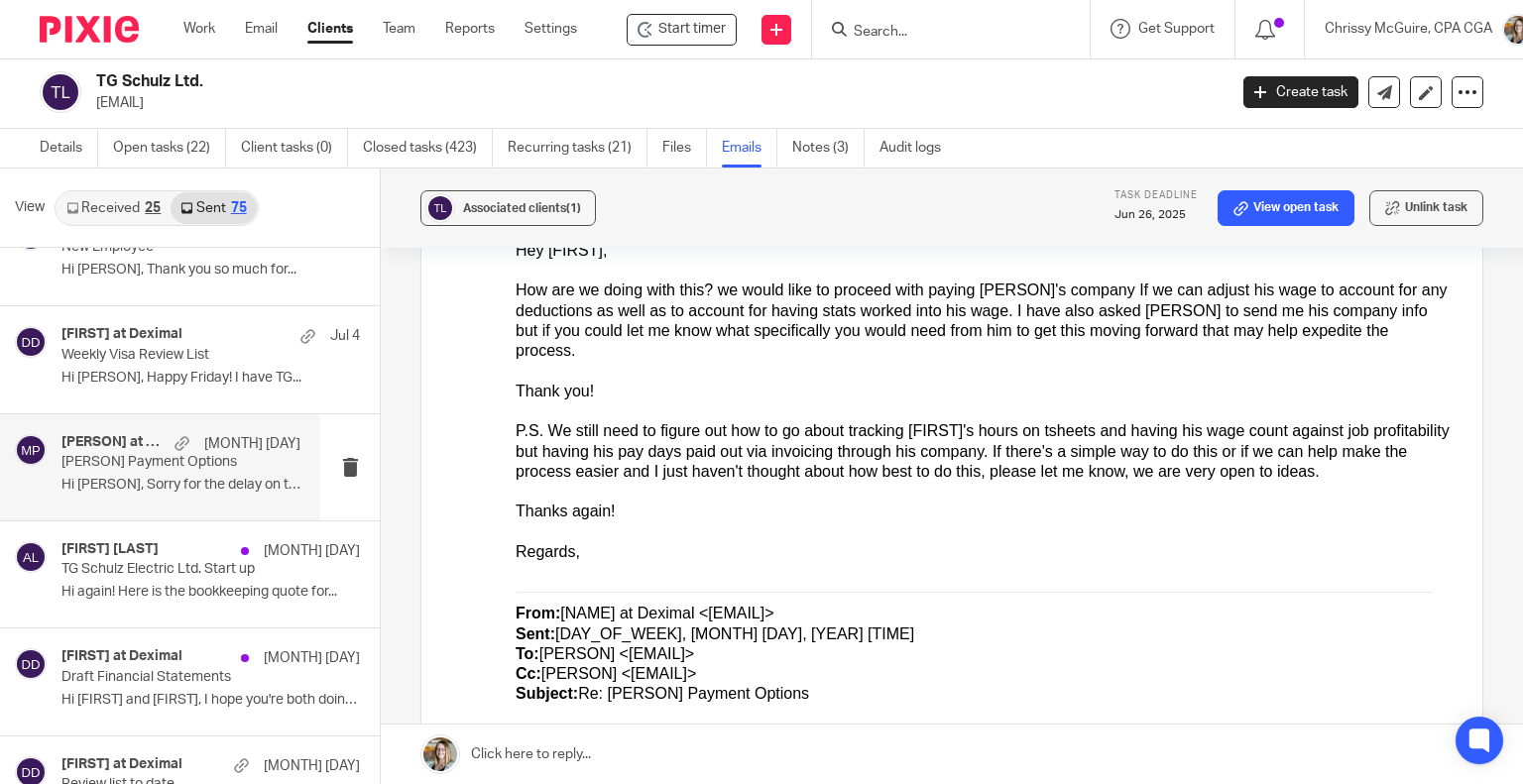 scroll, scrollTop: 2529, scrollLeft: 0, axis: vertical 